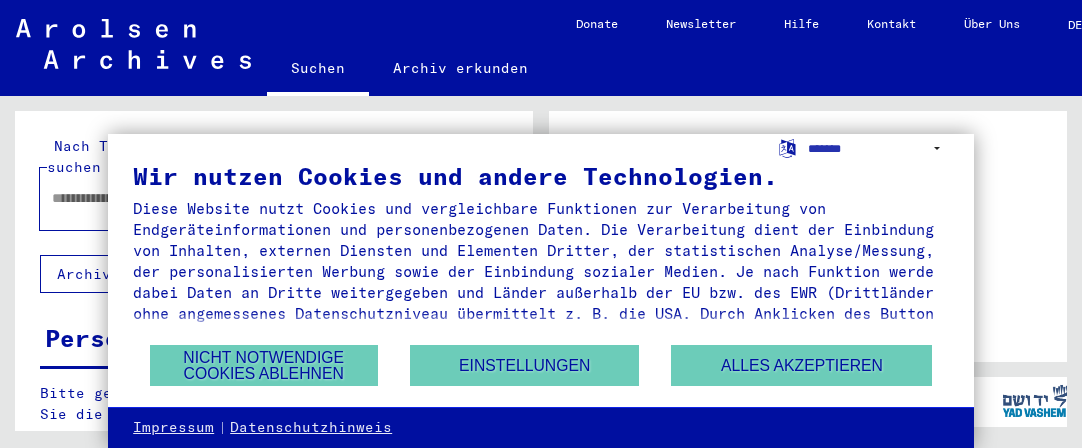 scroll, scrollTop: 0, scrollLeft: 0, axis: both 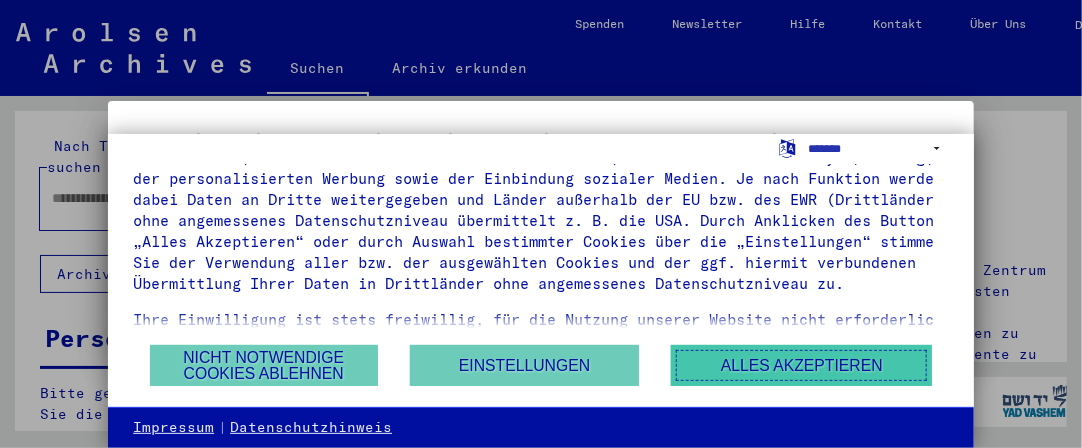 click on "Alles akzeptieren" at bounding box center (801, 365) 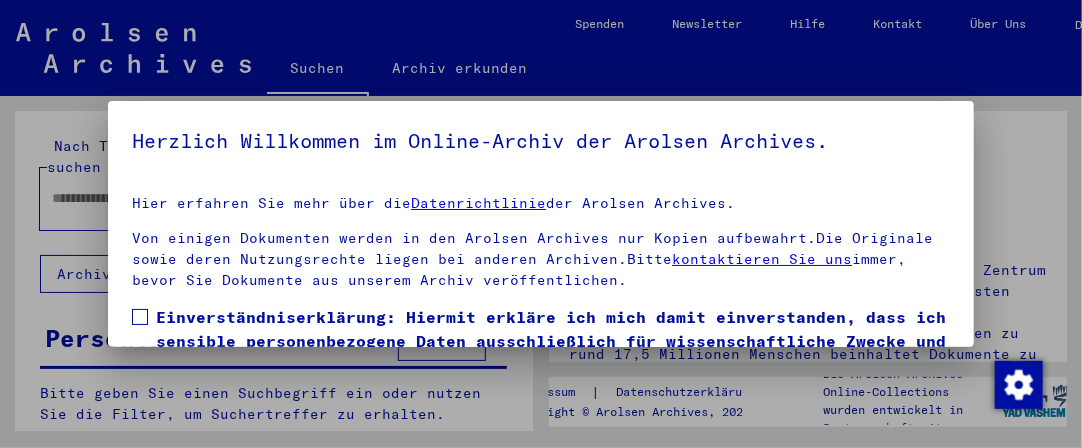 scroll, scrollTop: 317, scrollLeft: 0, axis: vertical 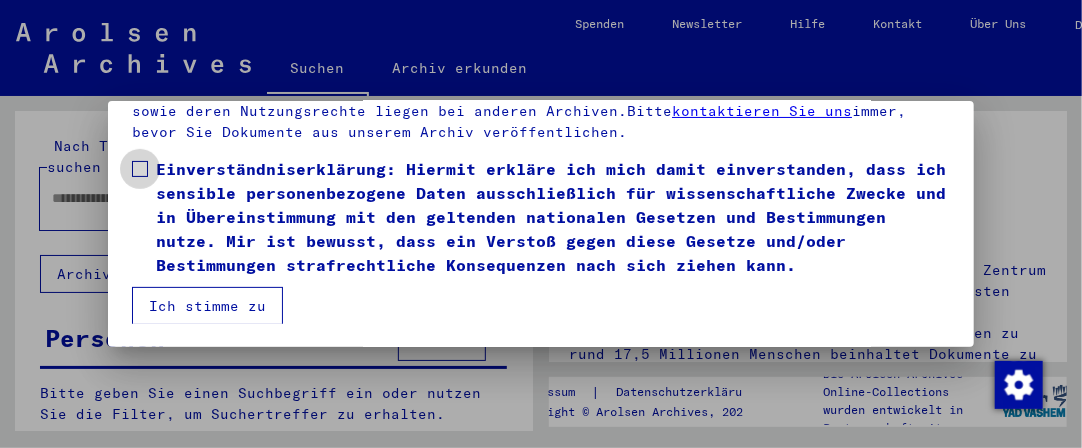 click at bounding box center [140, 169] 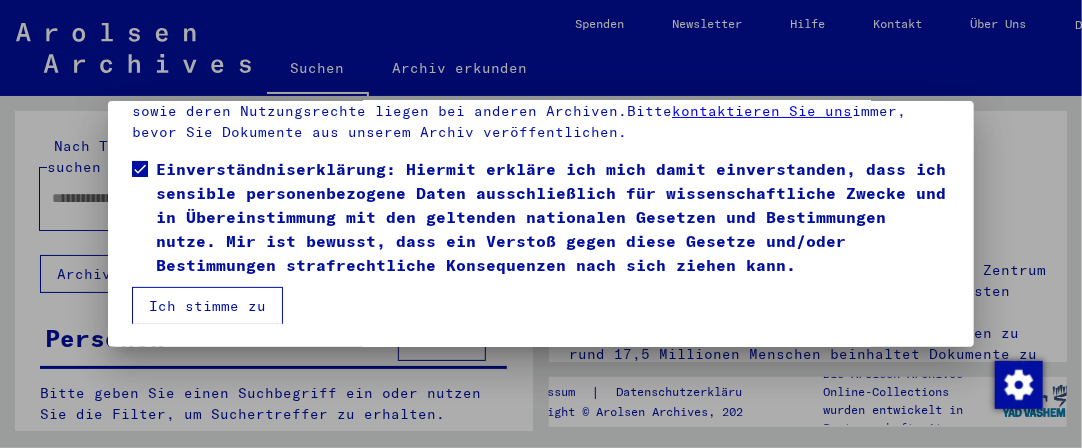 click on "Ich stimme zu" at bounding box center [207, 306] 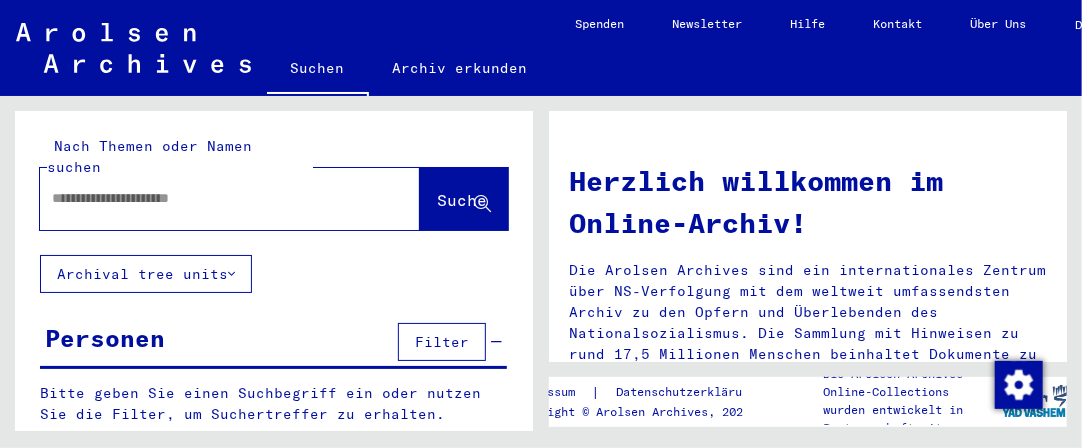 click at bounding box center (206, 198) 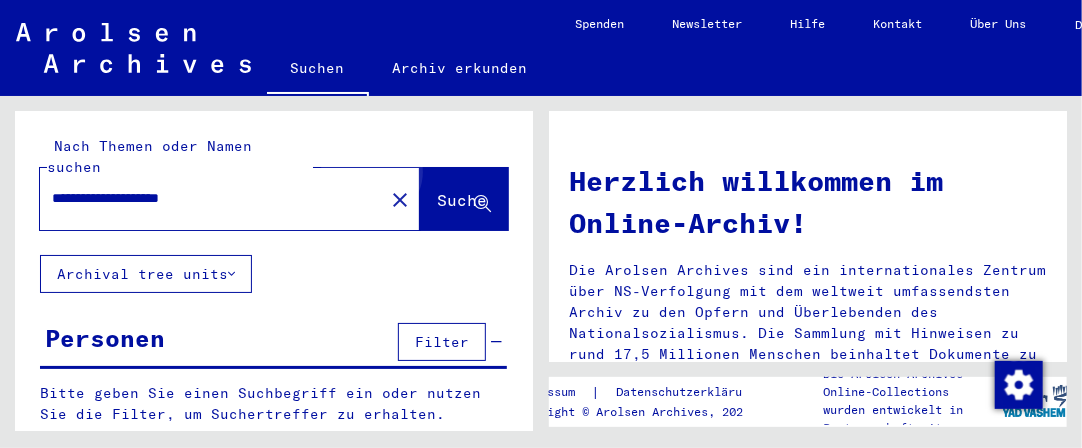 click on "Suche" 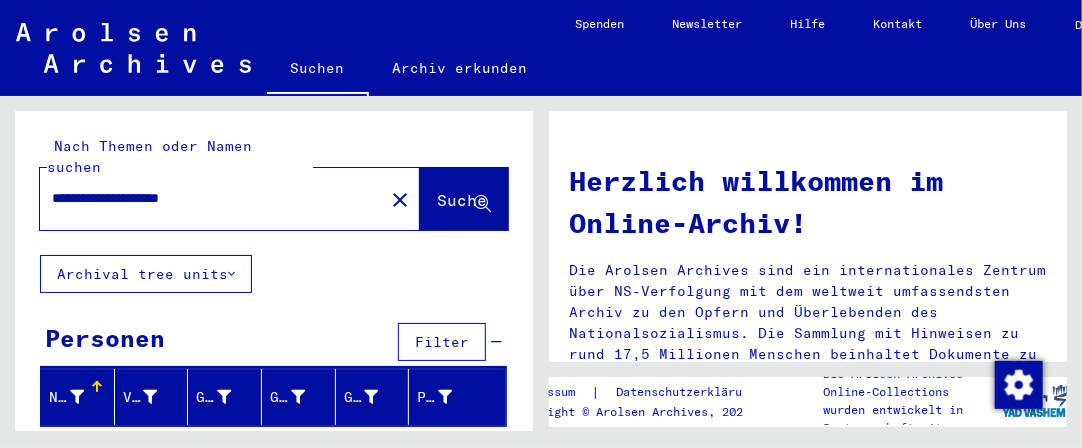 scroll, scrollTop: 0, scrollLeft: 0, axis: both 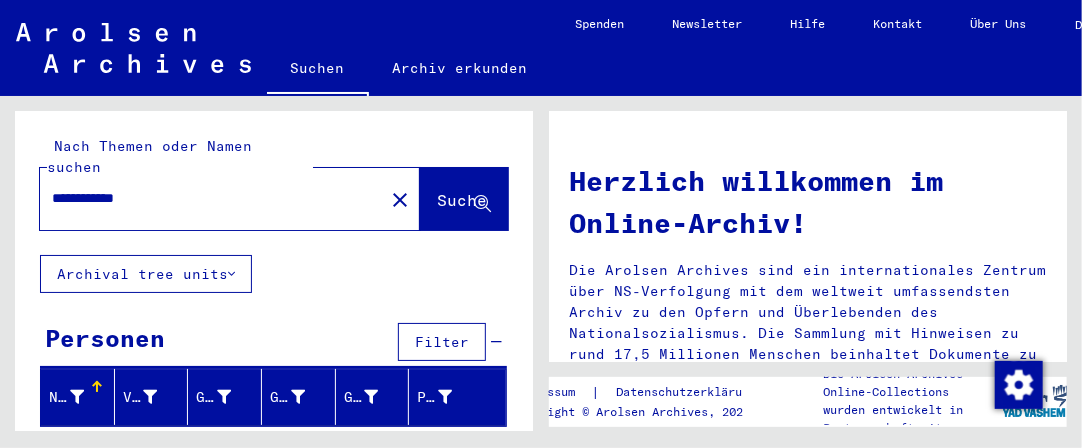 type on "**********" 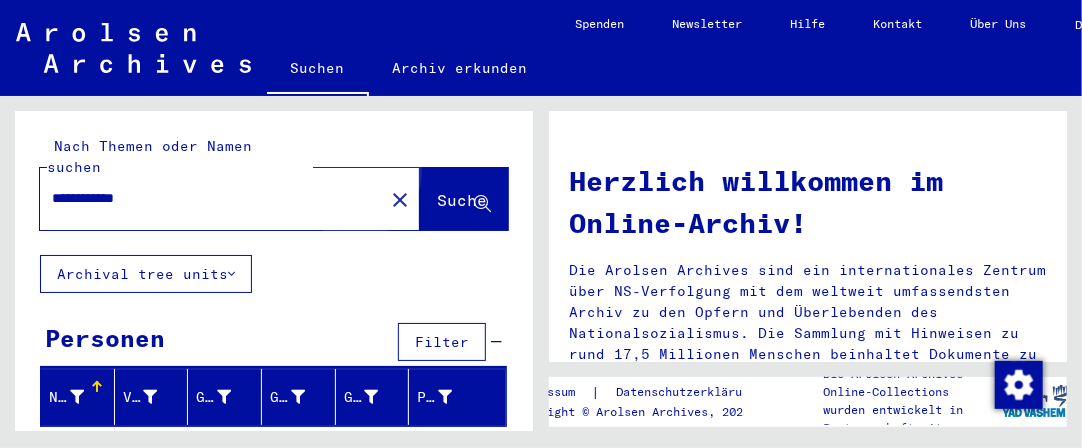 click on "Suche" 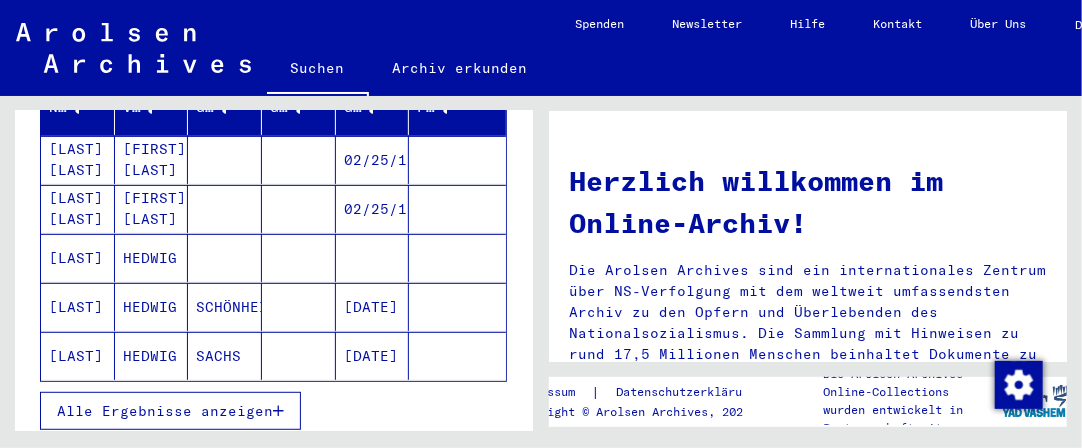 scroll, scrollTop: 400, scrollLeft: 0, axis: vertical 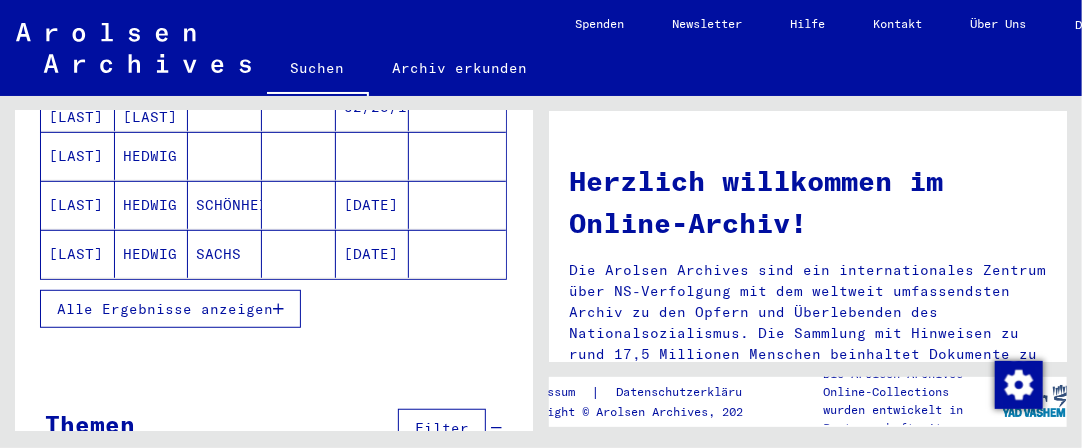 click on "Alle Ergebnisse anzeigen" at bounding box center [165, 309] 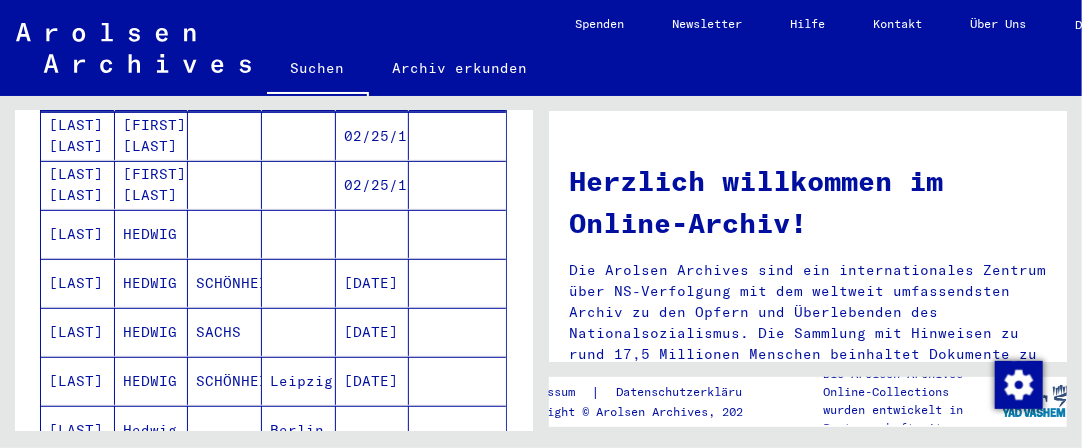 scroll, scrollTop: 300, scrollLeft: 0, axis: vertical 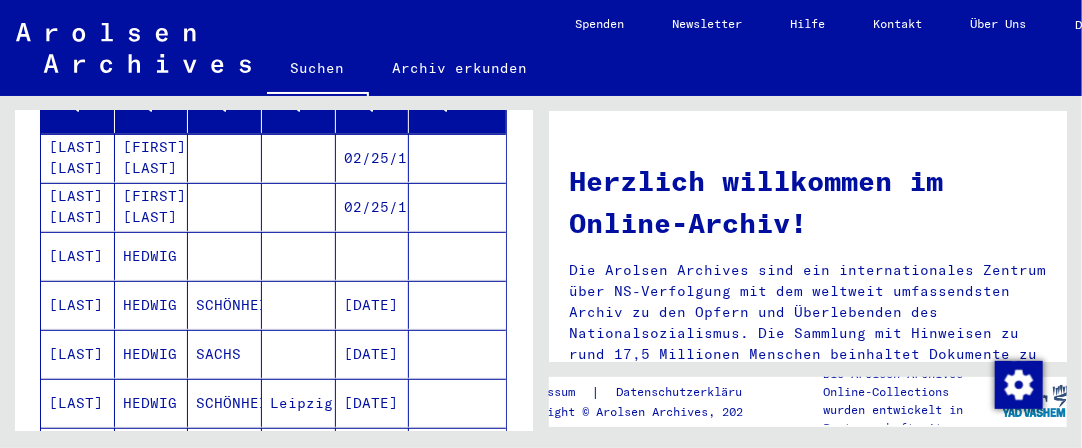 click on "[LAST] [LAST]" at bounding box center (78, 207) 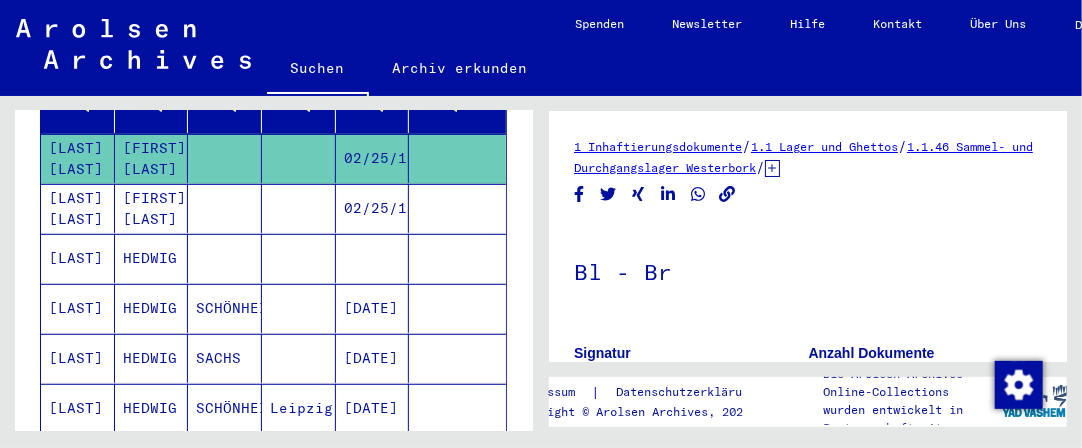 scroll, scrollTop: 0, scrollLeft: 0, axis: both 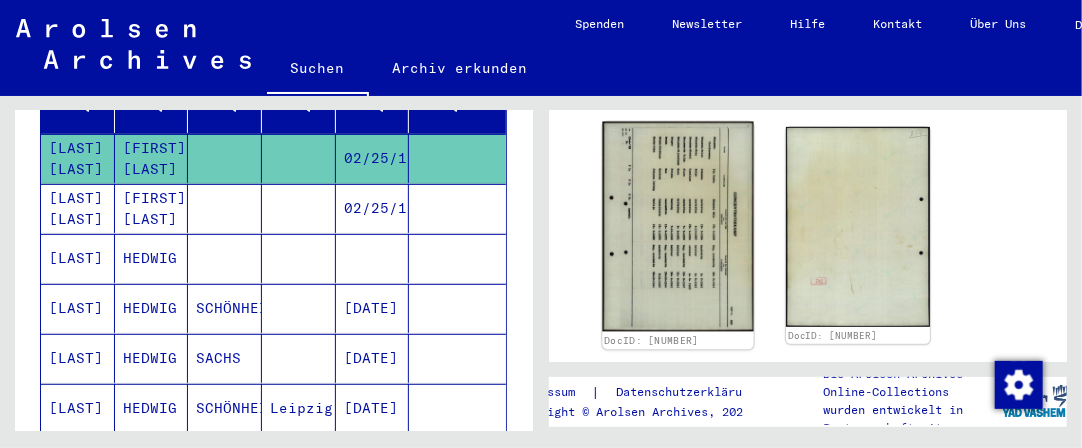 click 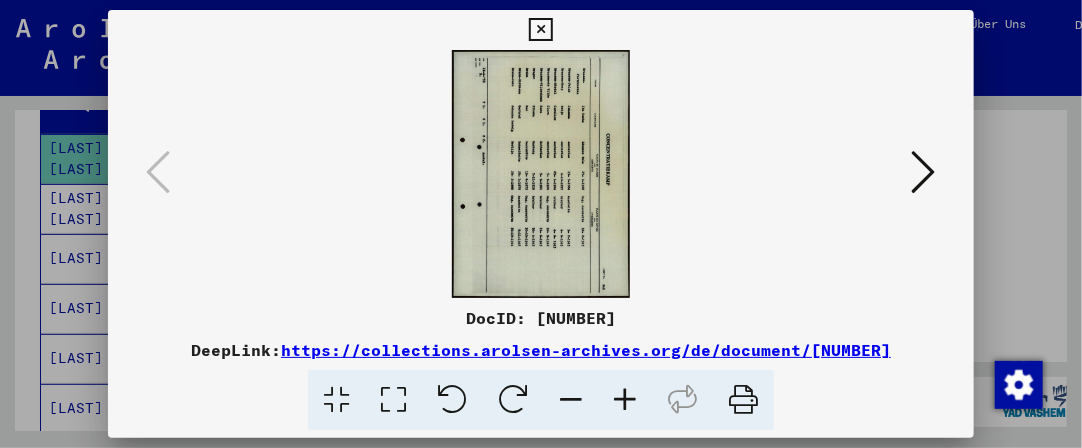 click at bounding box center (452, 400) 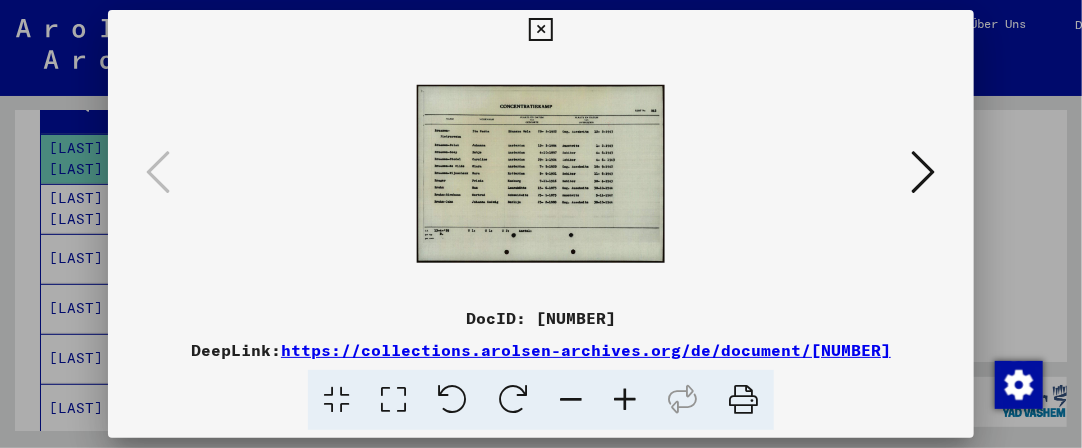 click at bounding box center (541, 174) 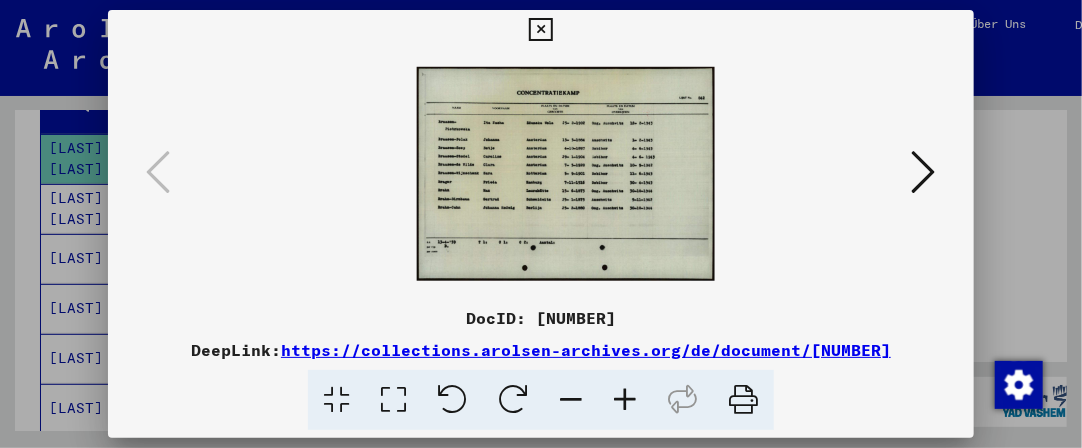 click at bounding box center [625, 400] 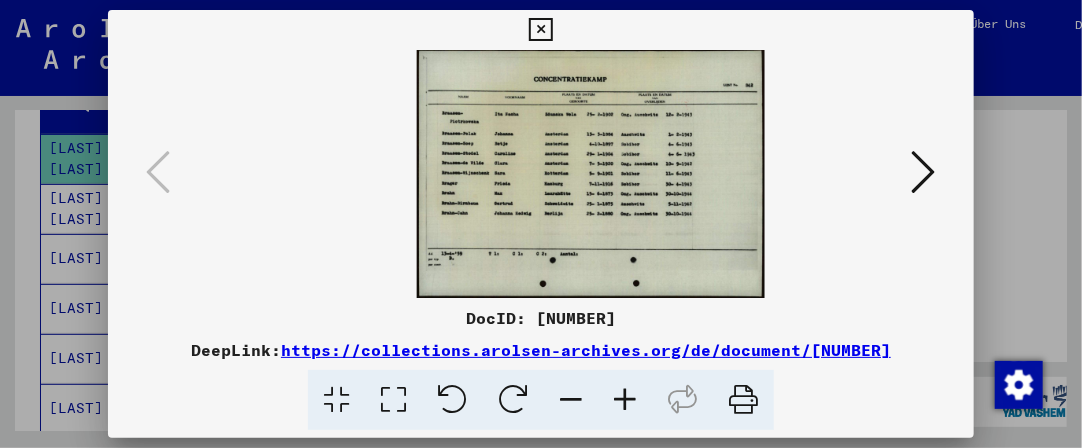 click at bounding box center (625, 400) 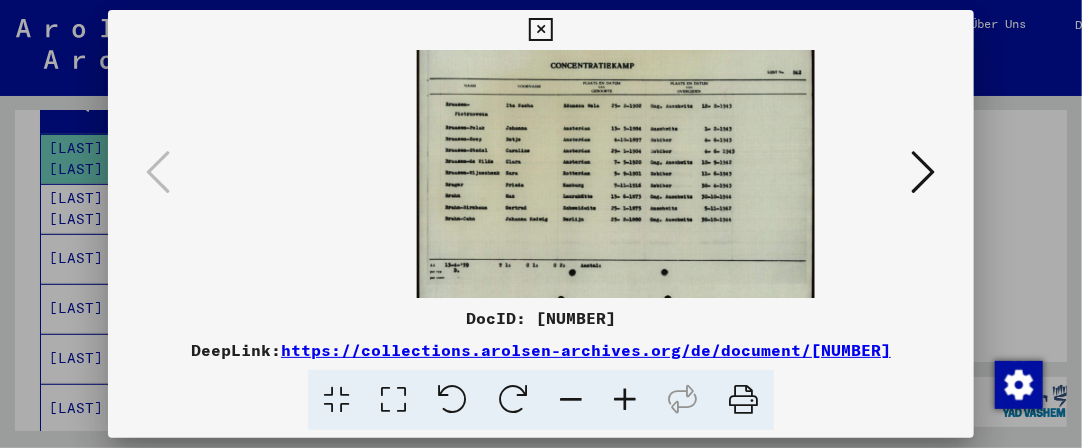 click at bounding box center (625, 400) 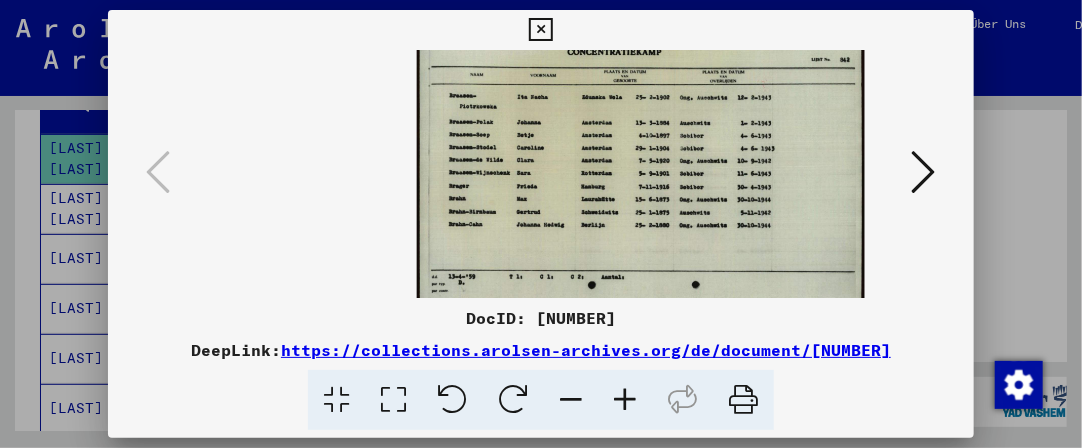 click at bounding box center (625, 400) 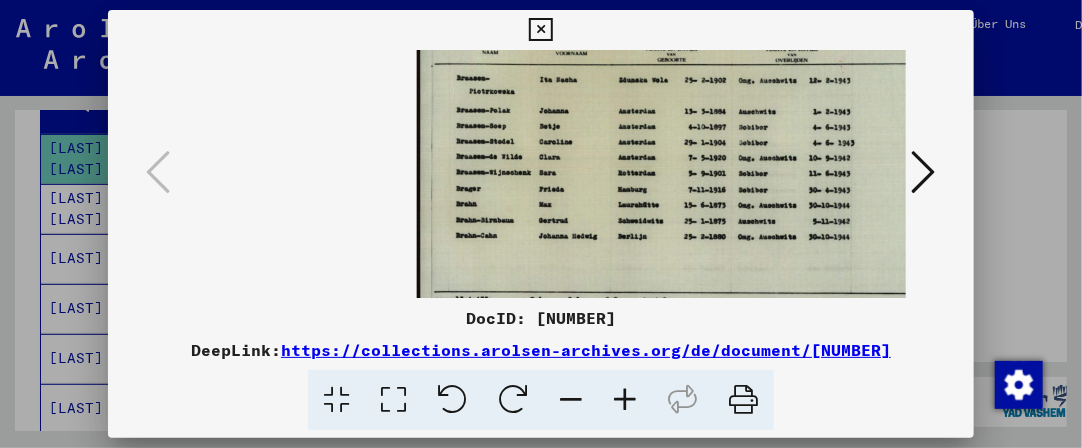 click at bounding box center [625, 400] 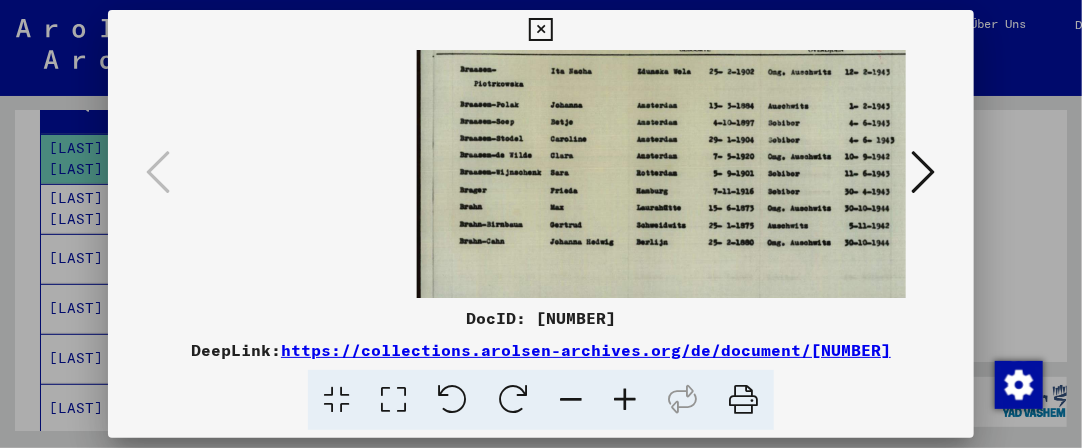 click at bounding box center [625, 400] 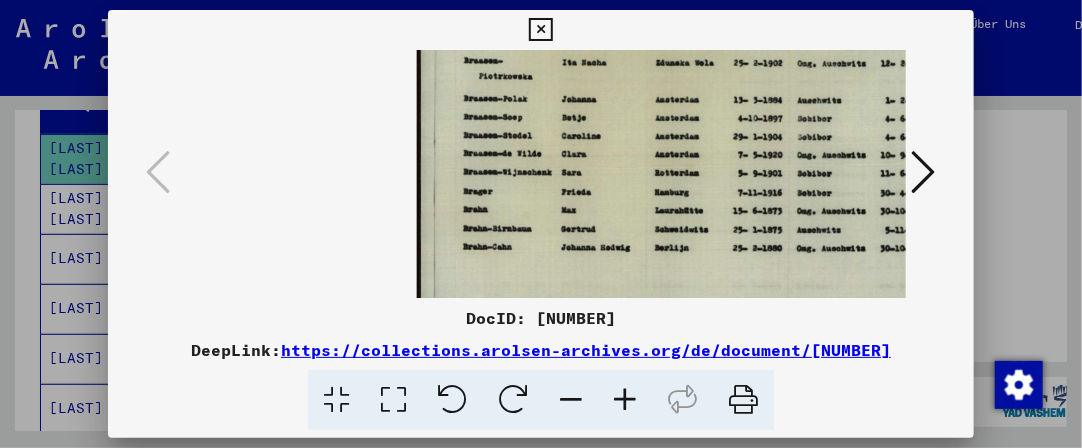 click at bounding box center [625, 400] 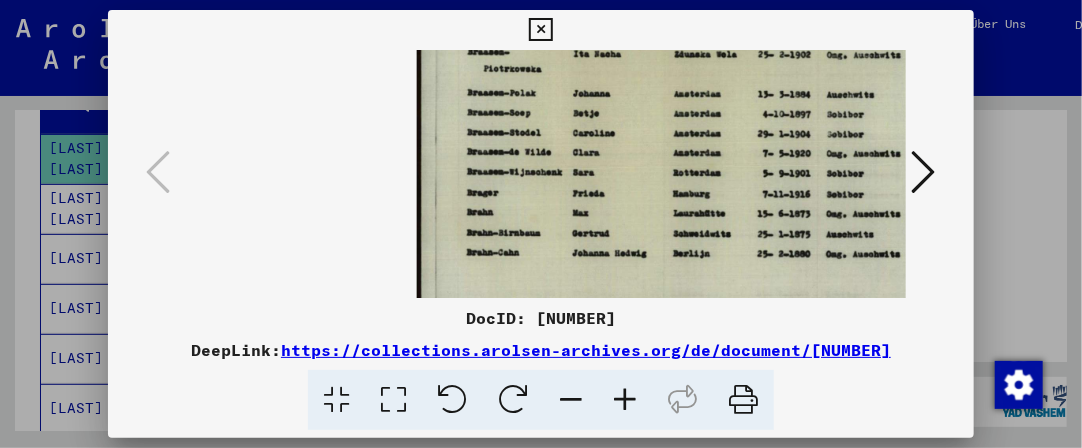 click at bounding box center (625, 400) 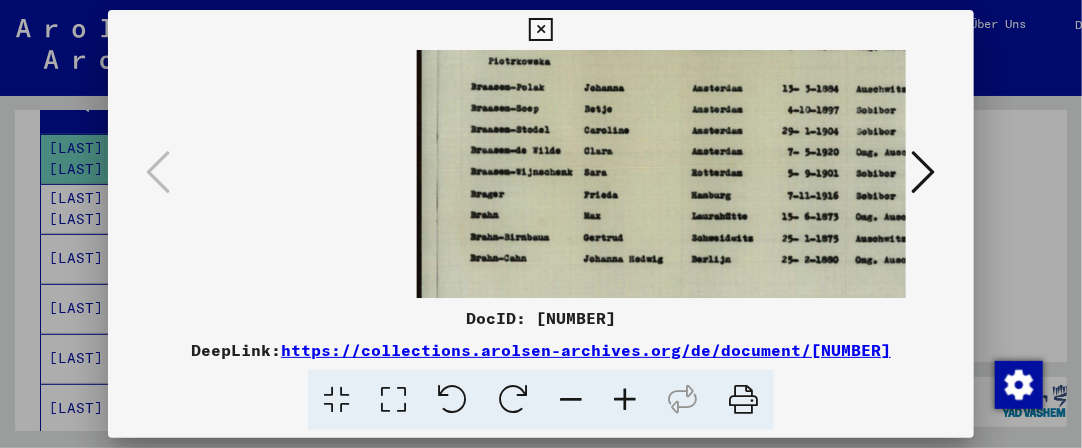 click at bounding box center [625, 400] 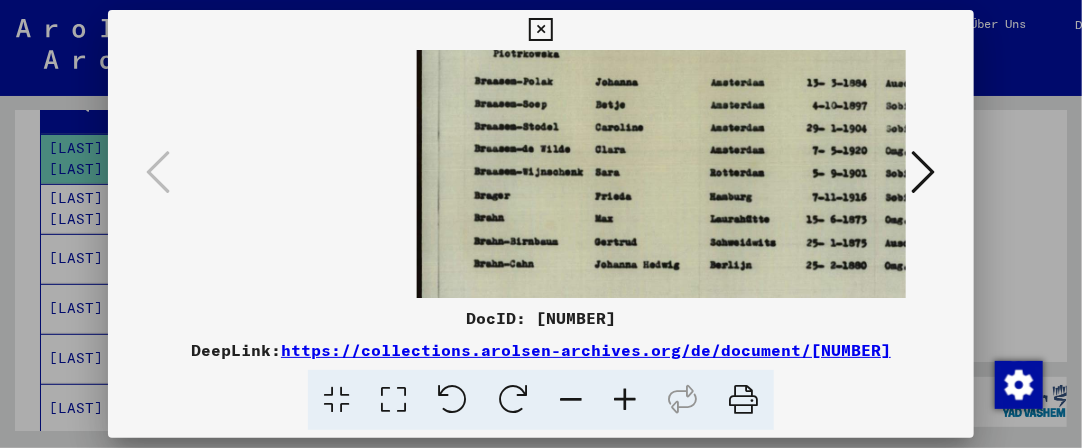 click at bounding box center [625, 400] 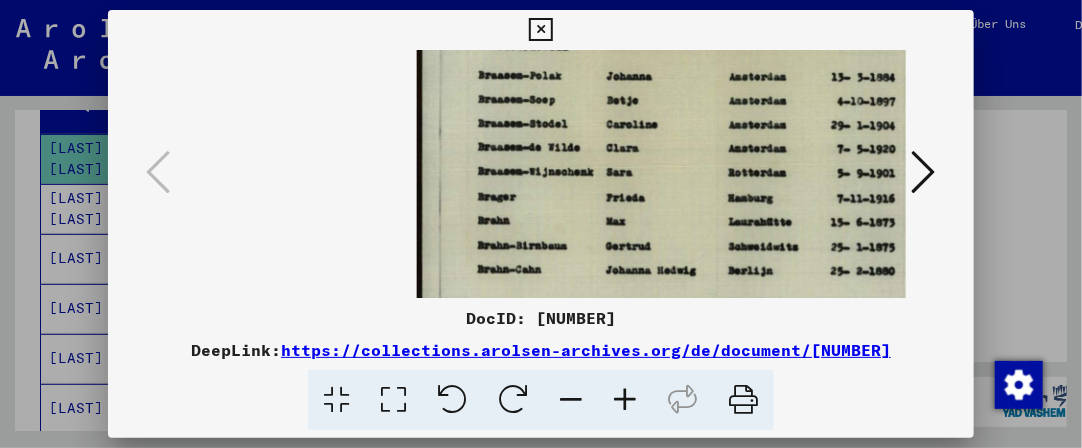 click at bounding box center [625, 400] 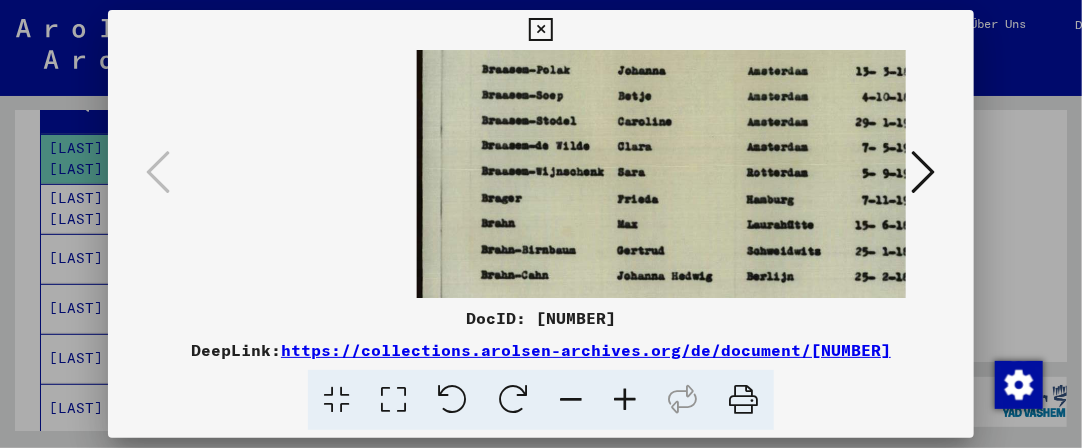 click at bounding box center (625, 400) 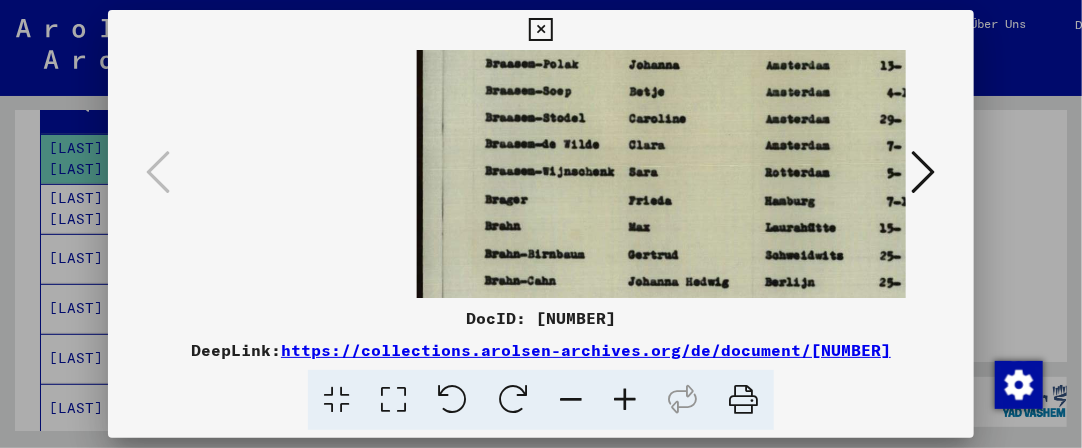 click at bounding box center (625, 400) 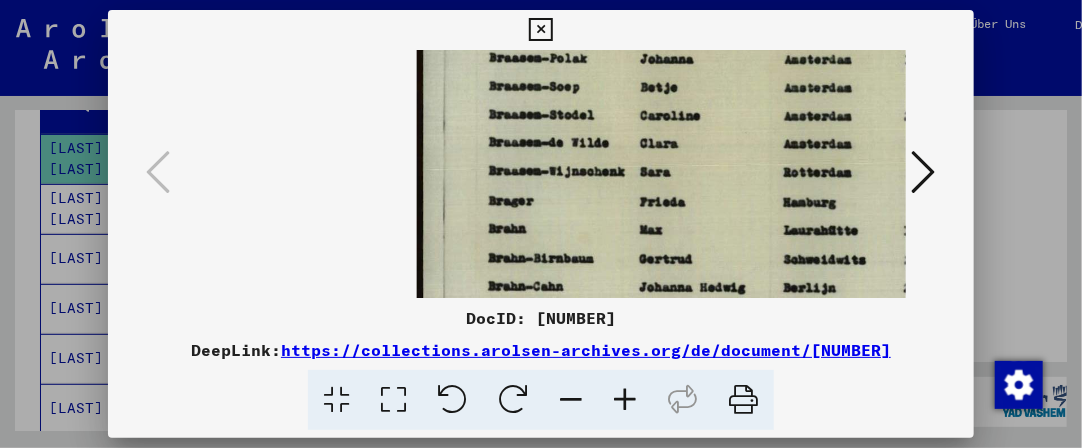 click at bounding box center (625, 400) 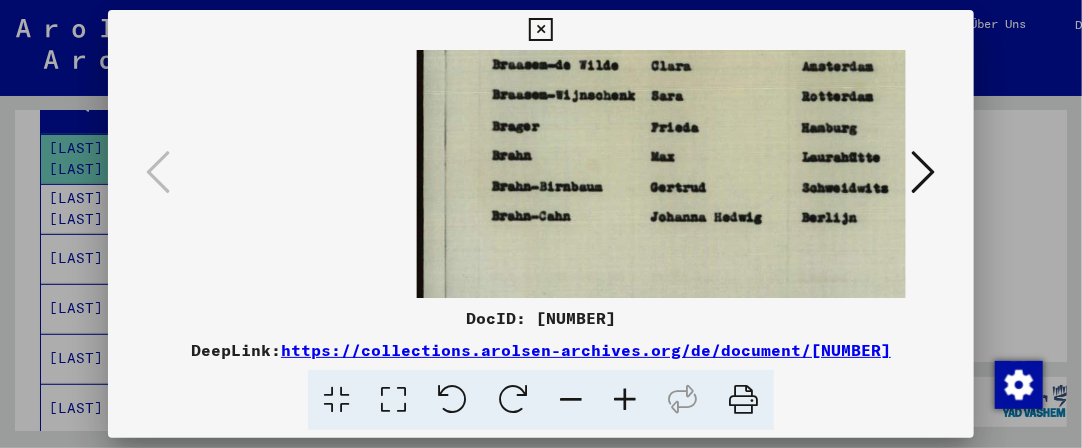 scroll, scrollTop: 67, scrollLeft: 0, axis: vertical 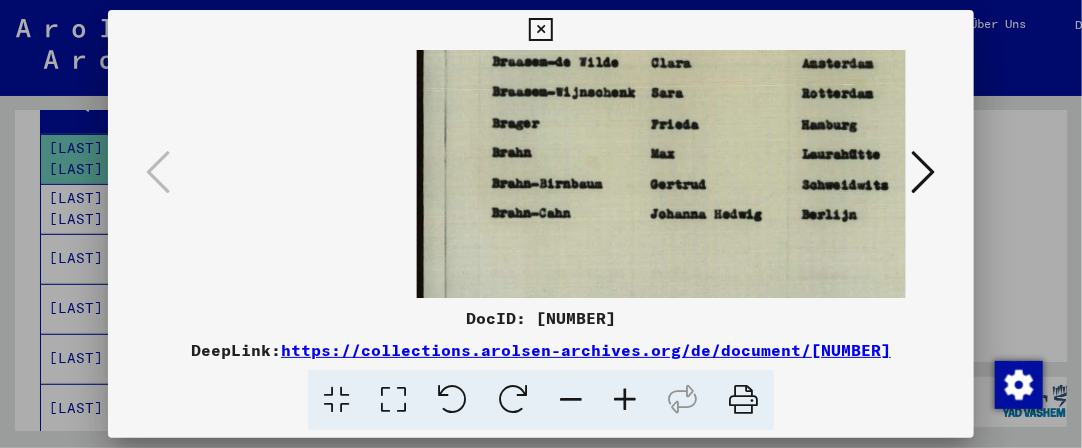drag, startPoint x: 606, startPoint y: 265, endPoint x: 644, endPoint y: 200, distance: 75.29276 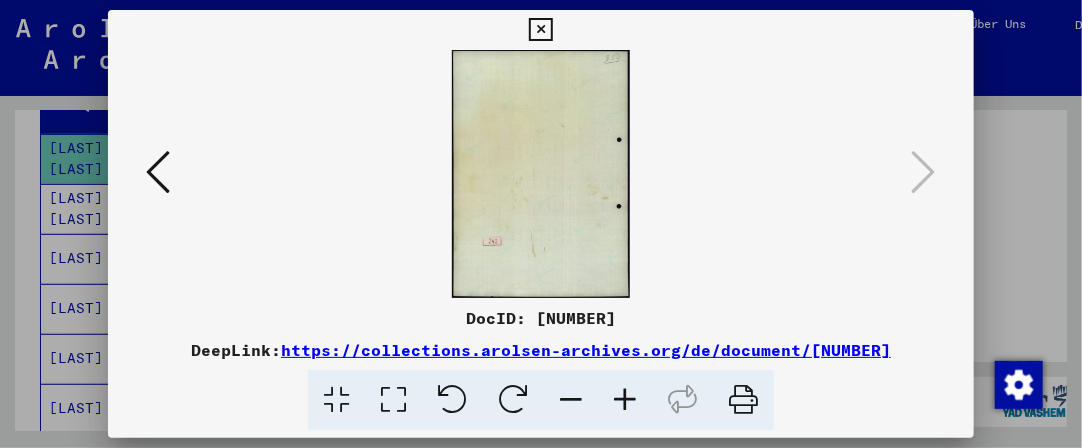 scroll, scrollTop: 0, scrollLeft: 0, axis: both 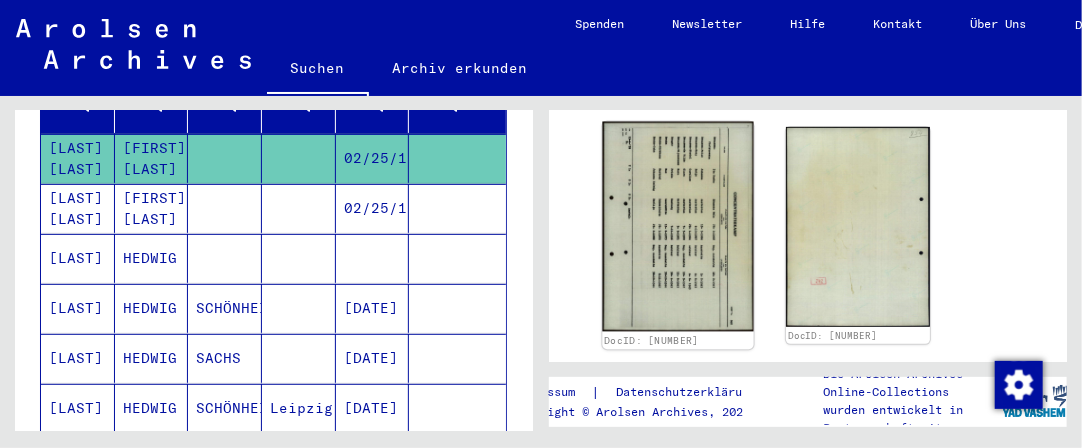 click 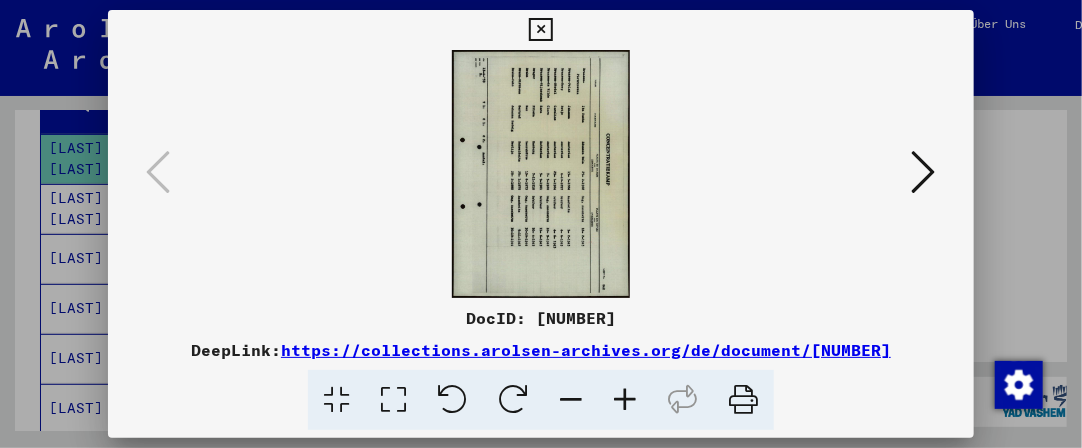 click at bounding box center [452, 400] 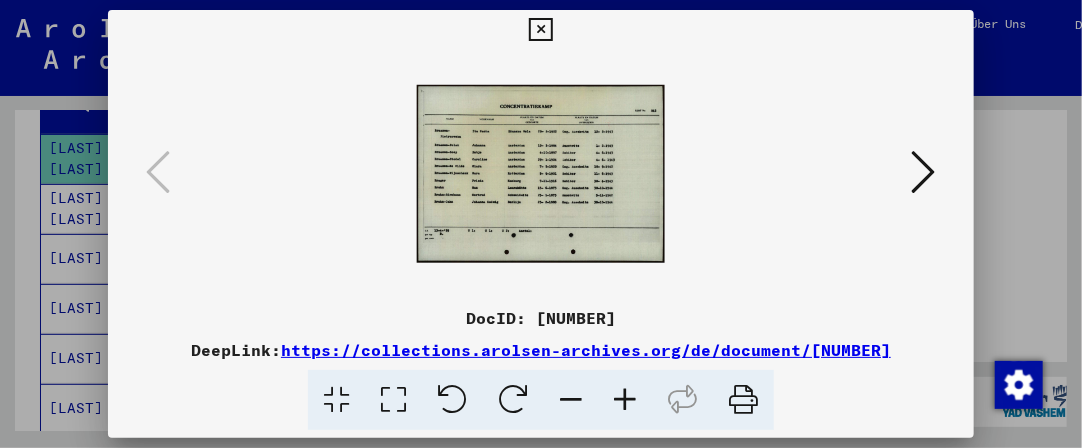 click at bounding box center (625, 400) 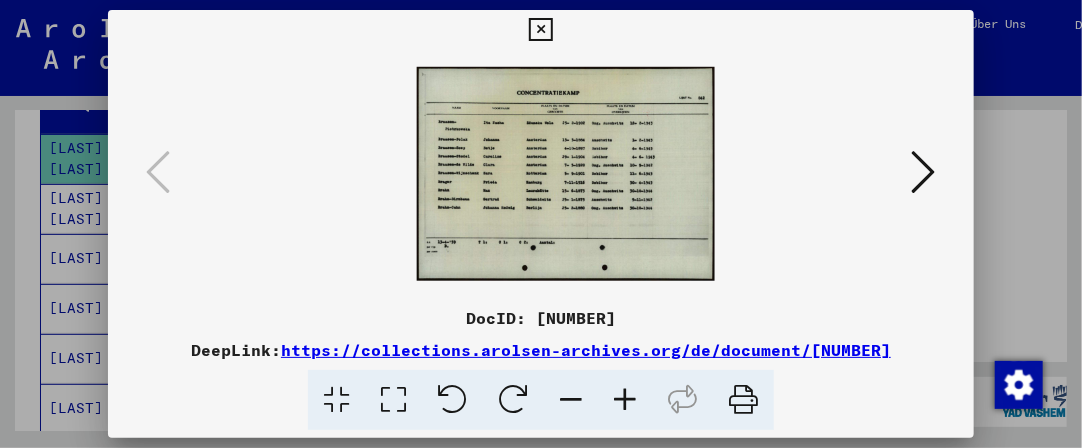 click at bounding box center [625, 400] 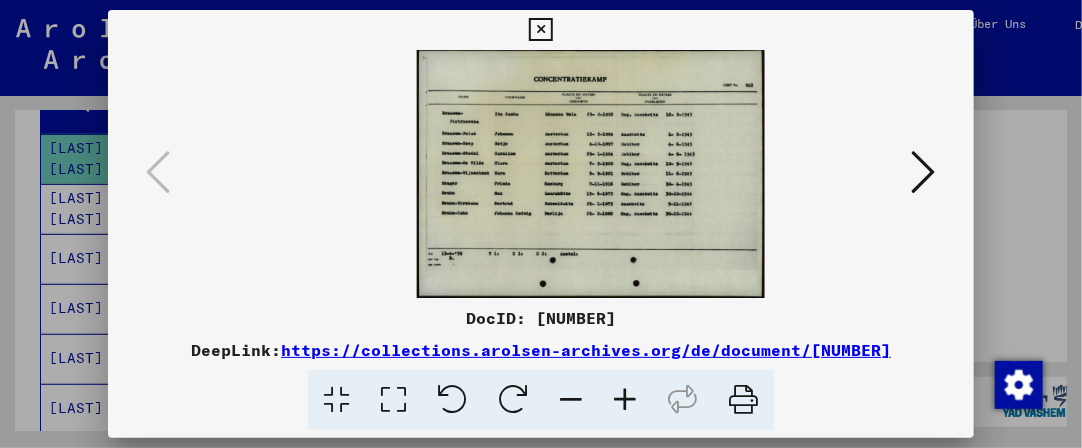 click at bounding box center [625, 400] 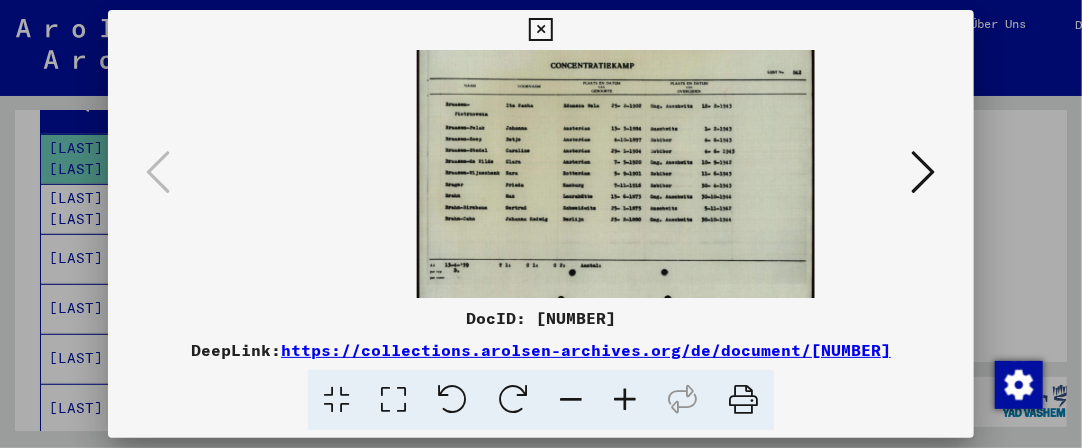 click at bounding box center [625, 400] 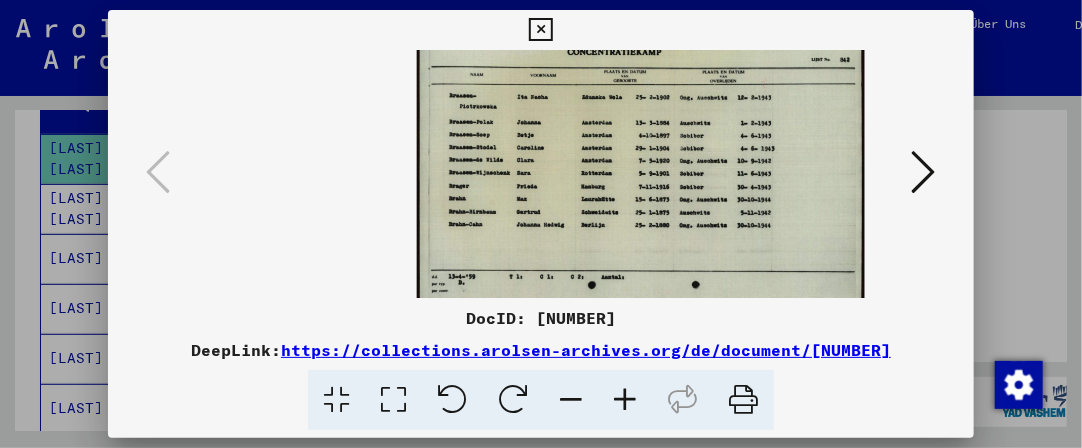 click at bounding box center [625, 400] 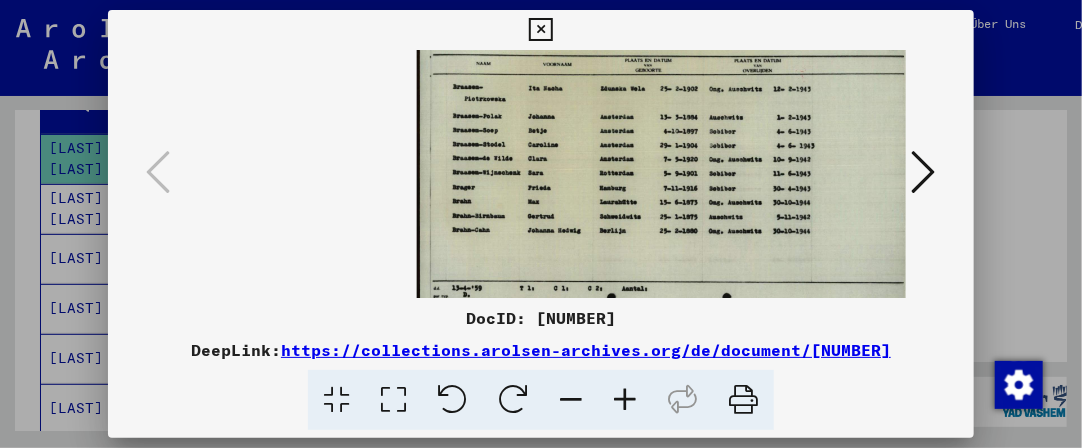 click at bounding box center (625, 400) 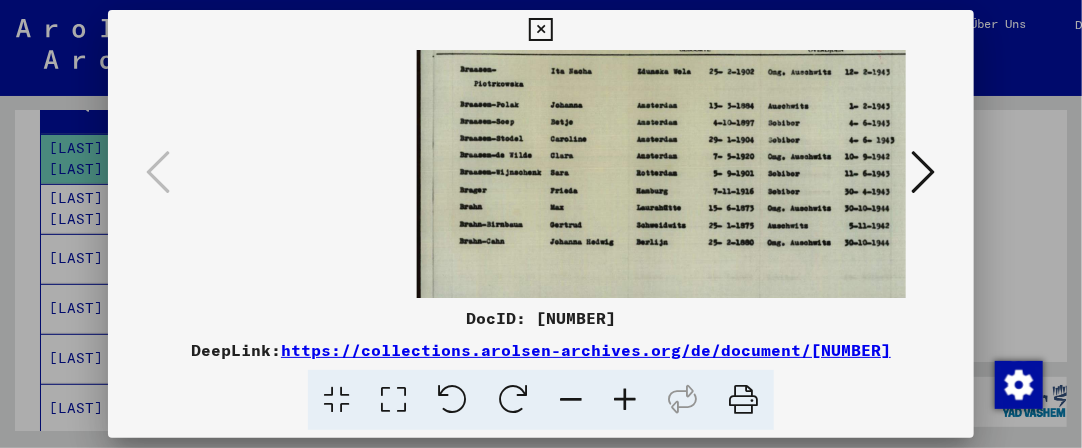 click at bounding box center (625, 400) 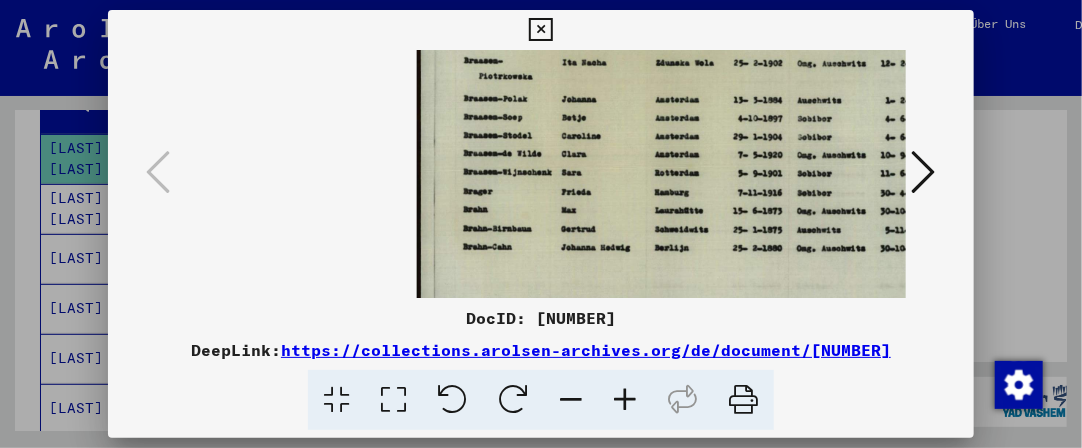 click at bounding box center [625, 400] 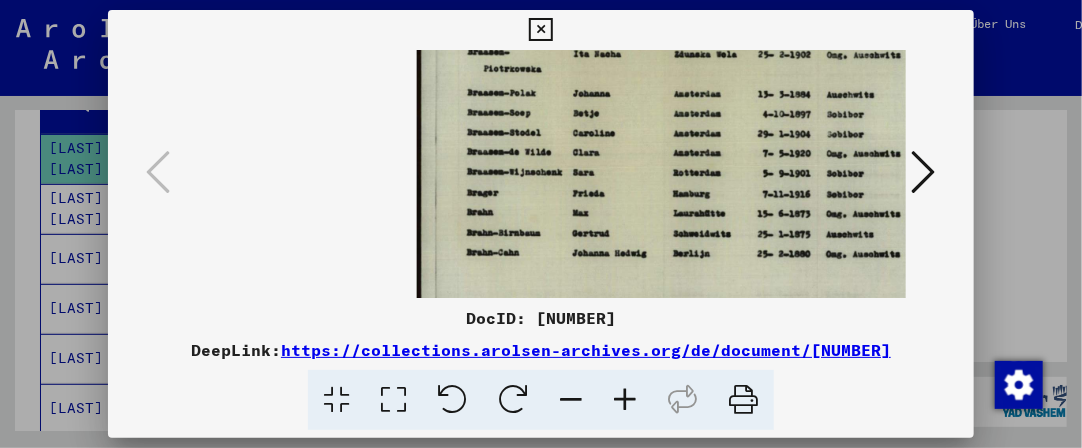 click at bounding box center [625, 400] 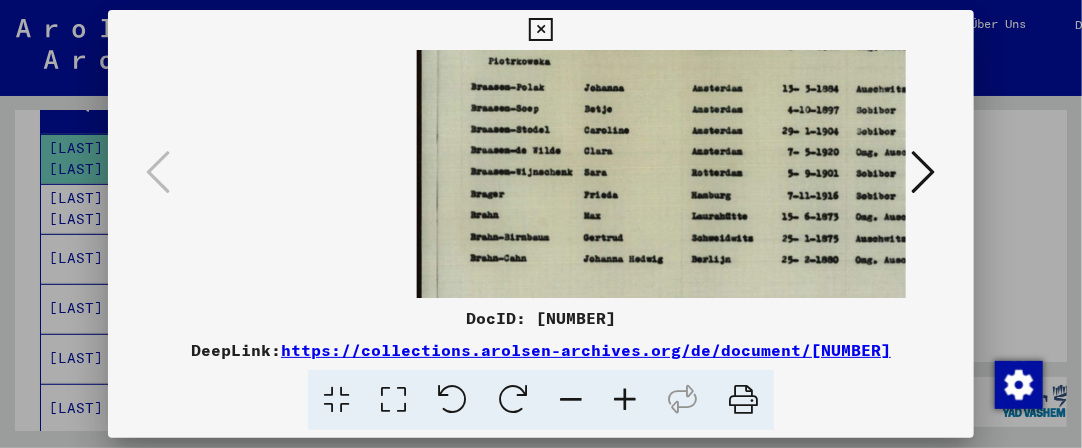 click at bounding box center [625, 400] 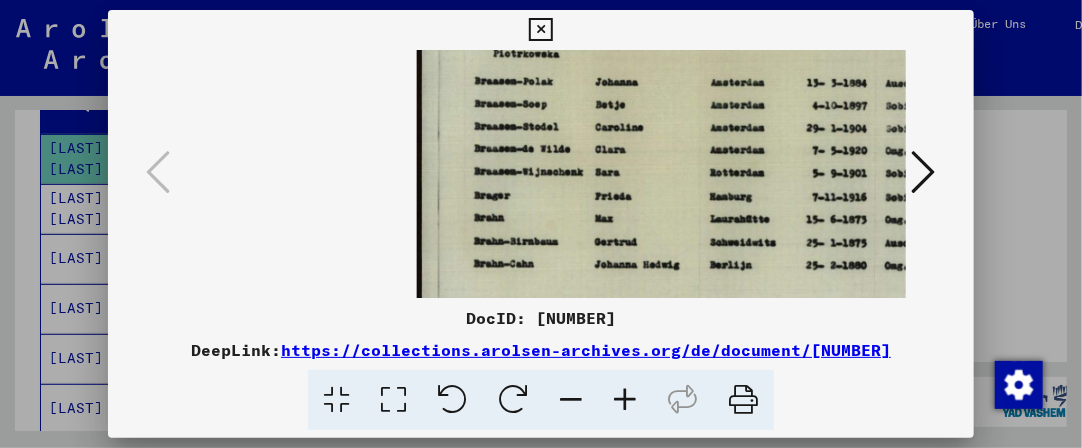 click at bounding box center [625, 400] 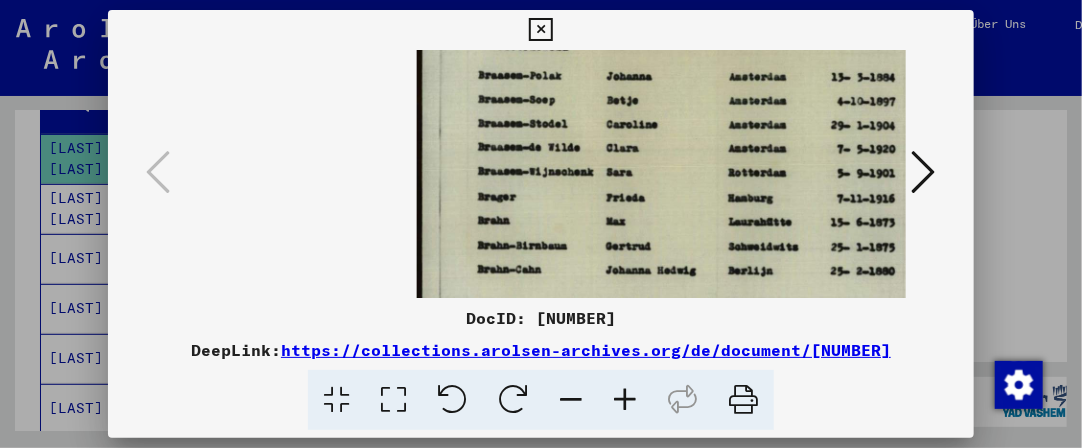 click at bounding box center [625, 400] 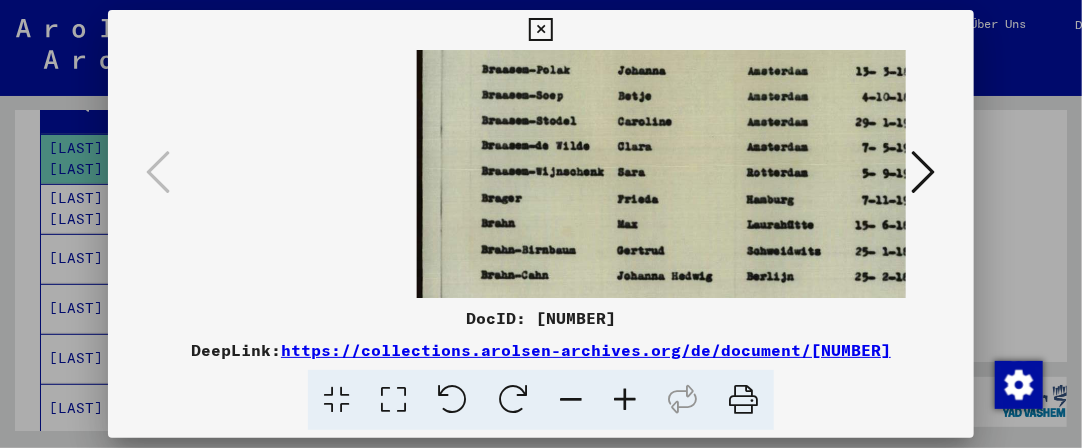 click at bounding box center (625, 400) 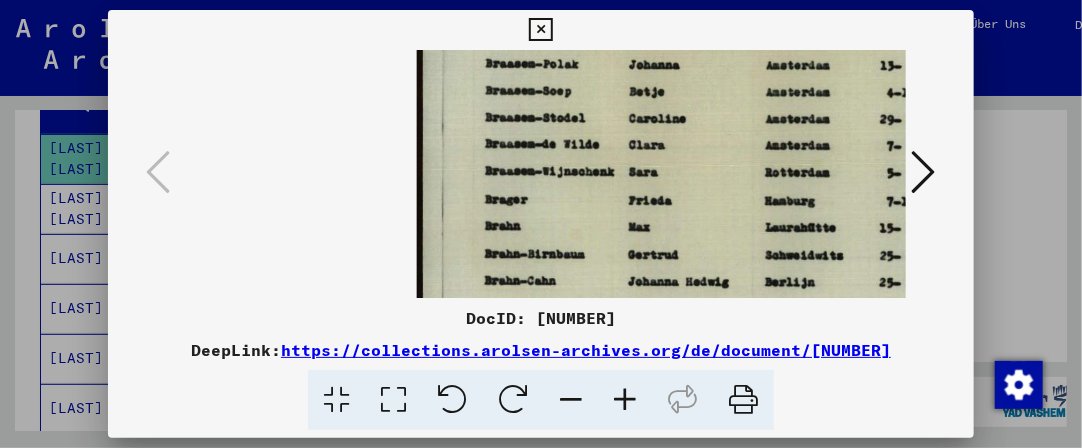 click at bounding box center [625, 400] 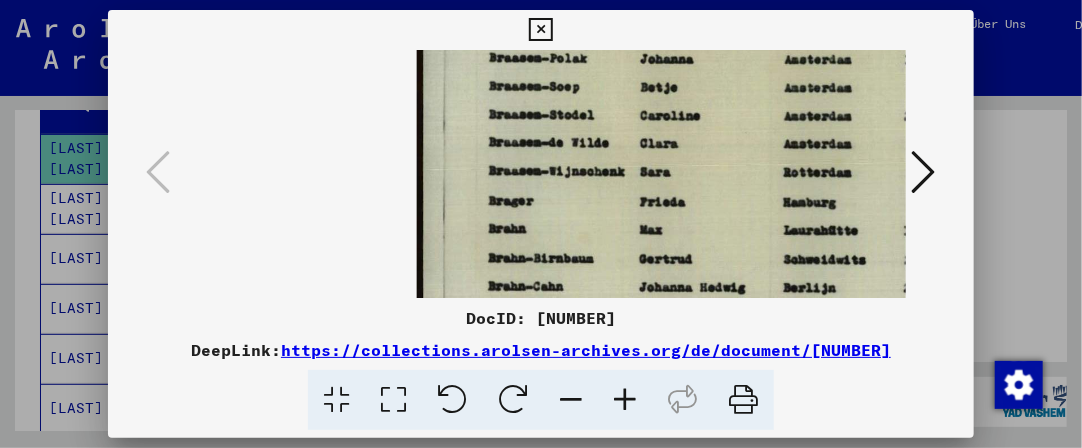 click at bounding box center [625, 400] 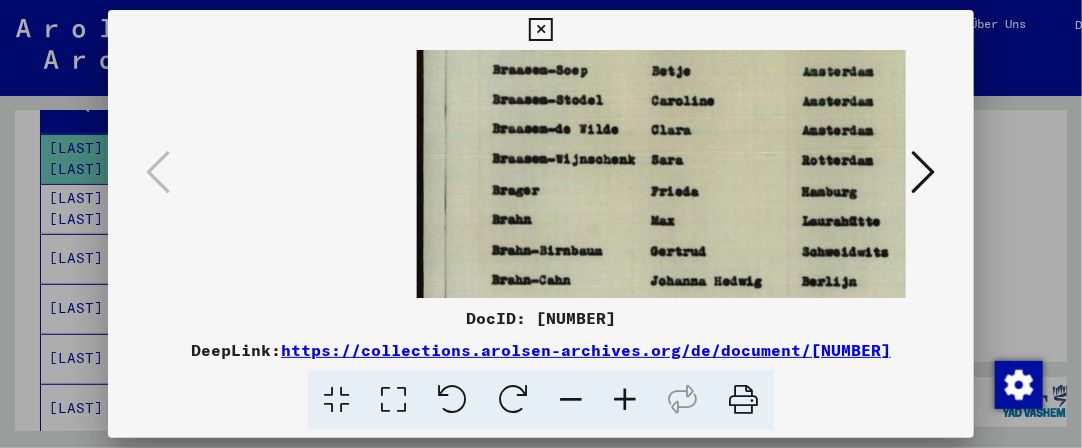 click at bounding box center (625, 400) 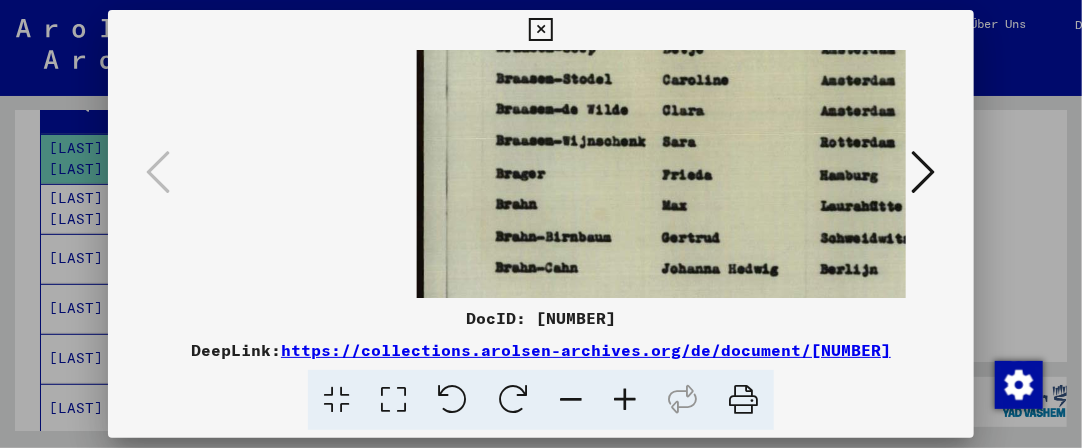 click at bounding box center [625, 400] 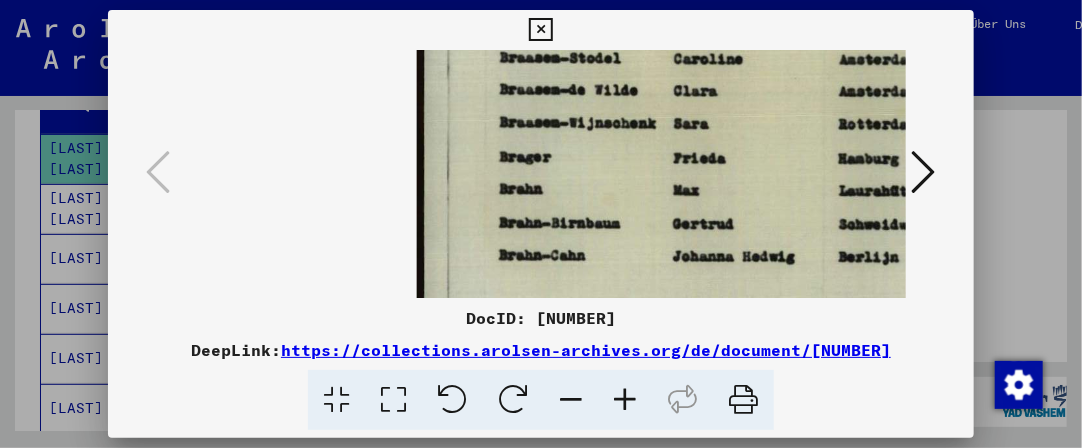 click at bounding box center [625, 400] 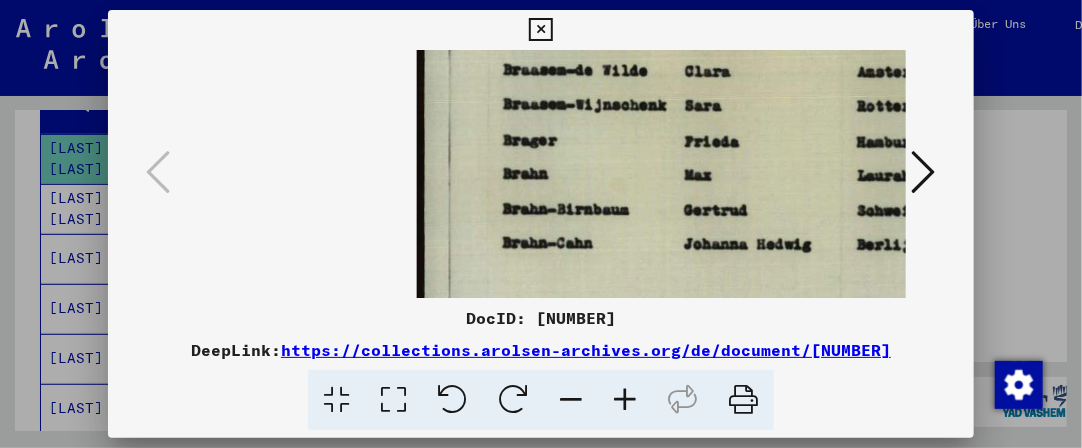 click at bounding box center (625, 400) 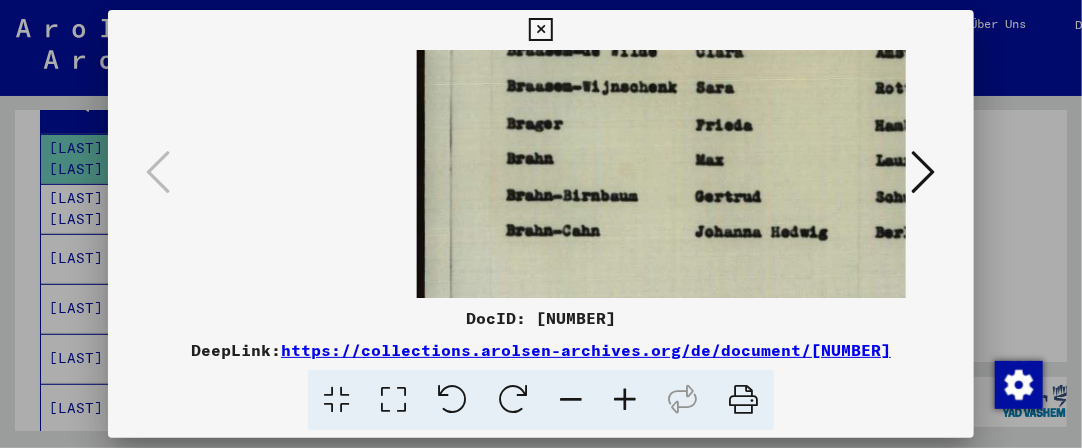 scroll, scrollTop: 0, scrollLeft: 1, axis: horizontal 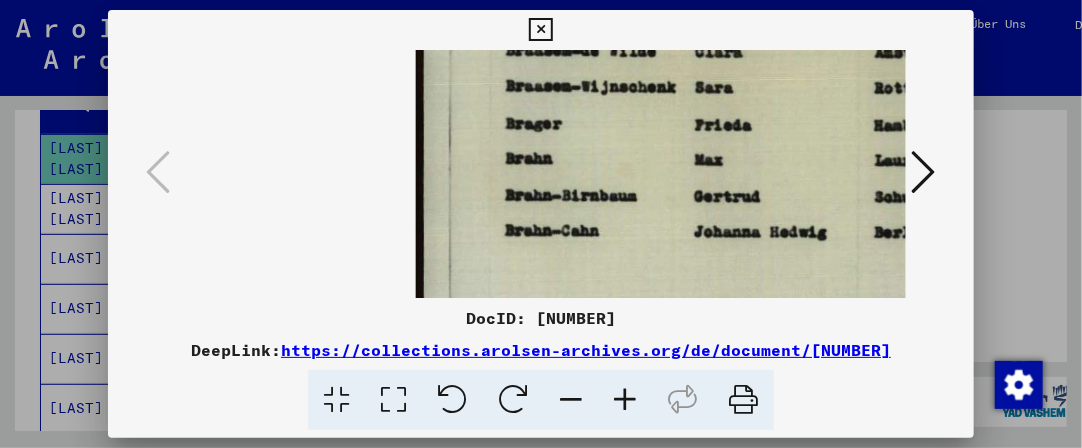 drag, startPoint x: 620, startPoint y: 223, endPoint x: 618, endPoint y: 255, distance: 32.06244 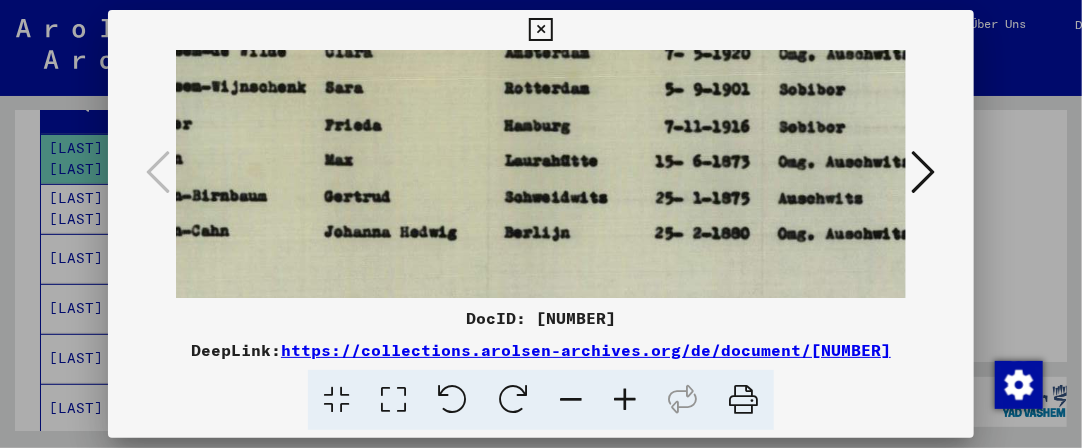 scroll, scrollTop: 0, scrollLeft: 389, axis: horizontal 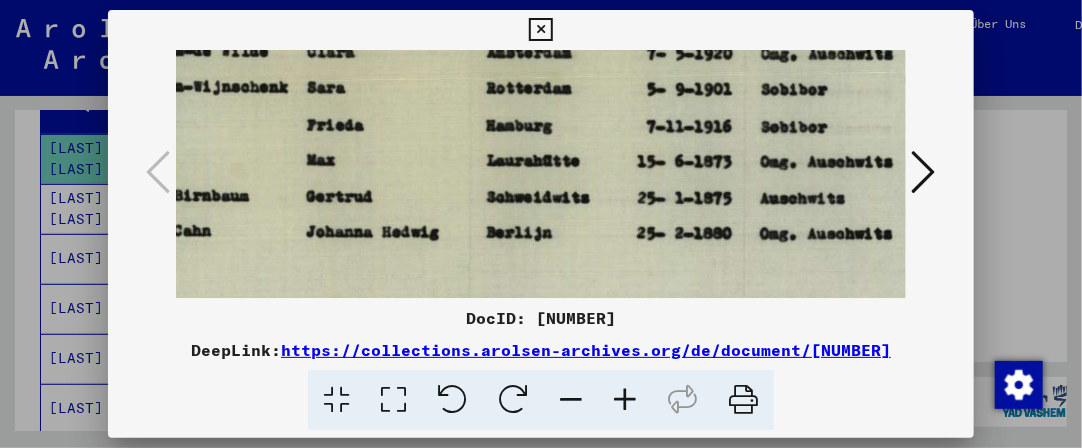 drag, startPoint x: 617, startPoint y: 255, endPoint x: 241, endPoint y: 281, distance: 376.89786 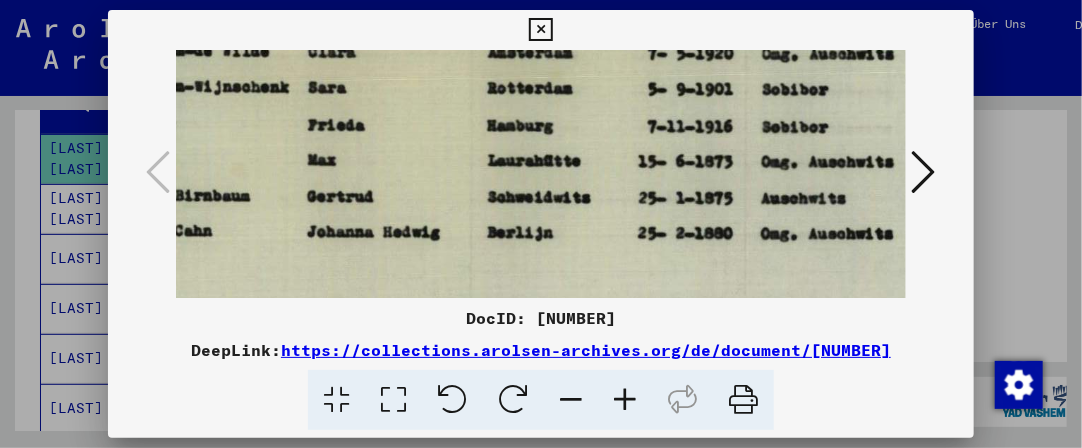 drag, startPoint x: 484, startPoint y: 141, endPoint x: 540, endPoint y: 25, distance: 128.80994 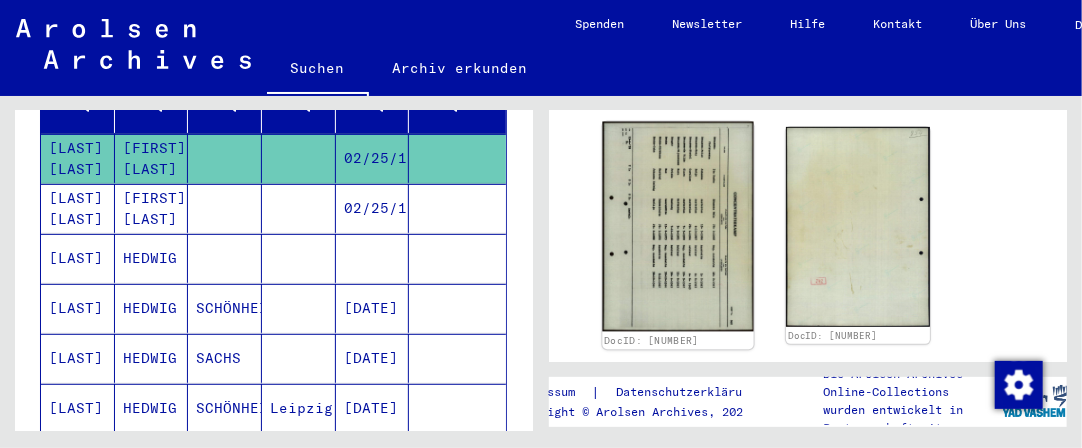 click 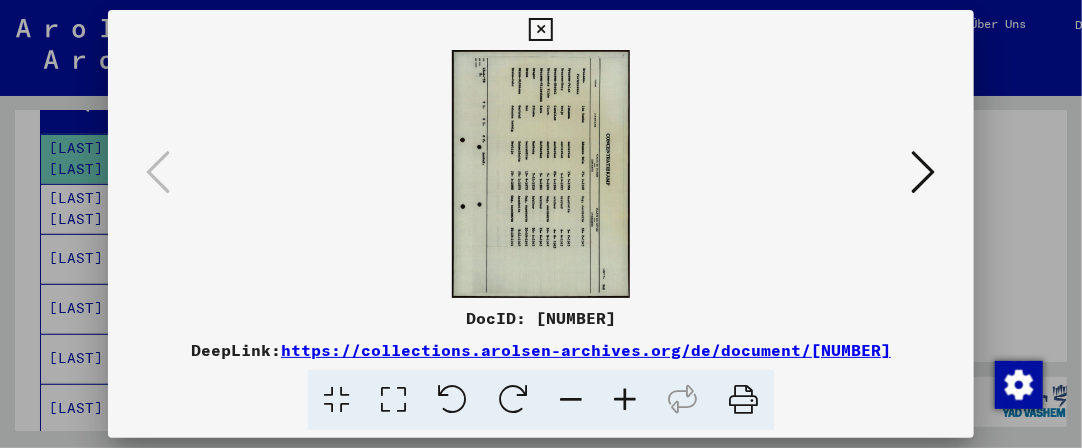 click at bounding box center [452, 400] 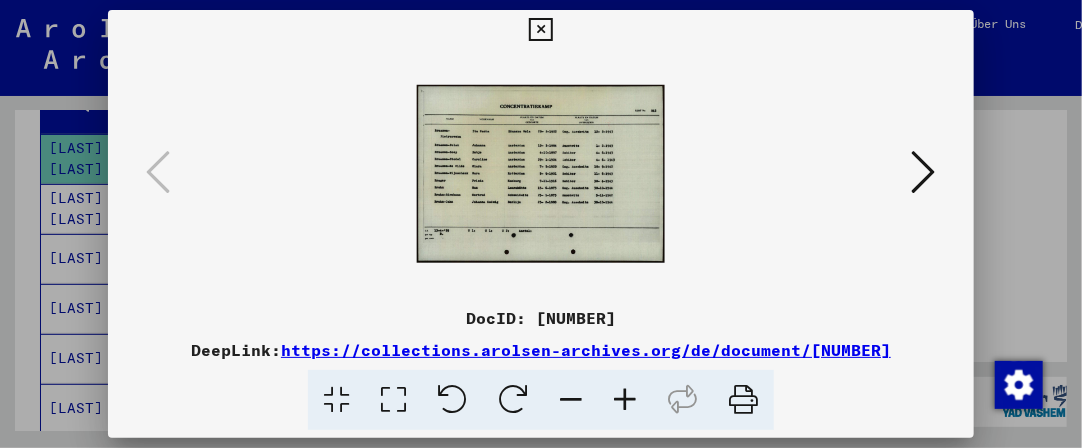 click at bounding box center (743, 400) 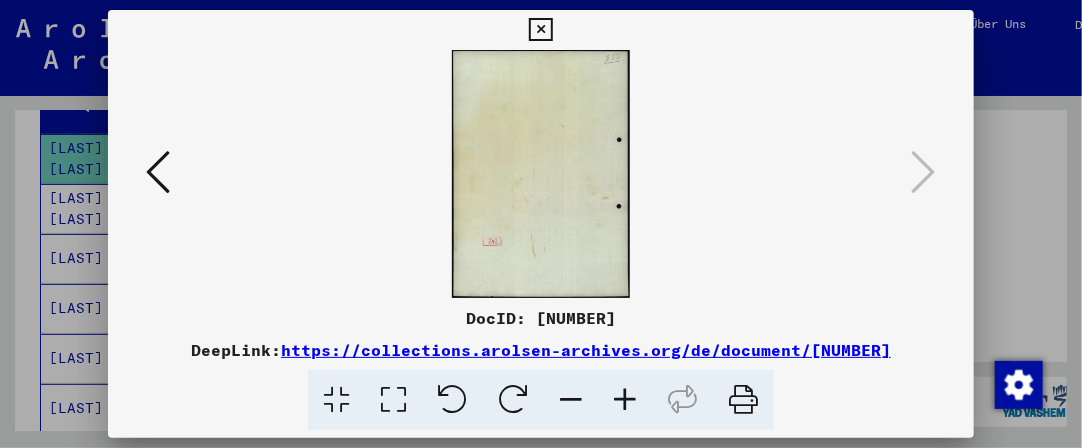 click at bounding box center (158, 172) 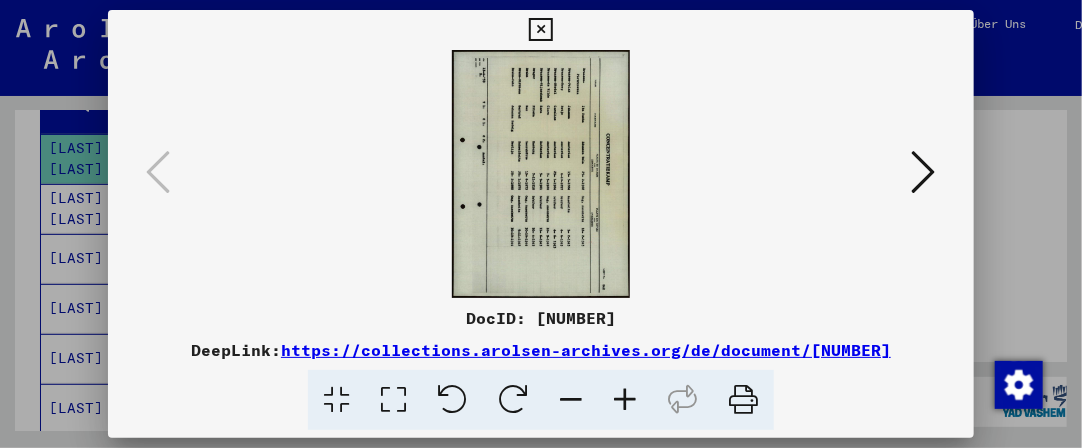 click at bounding box center [540, 30] 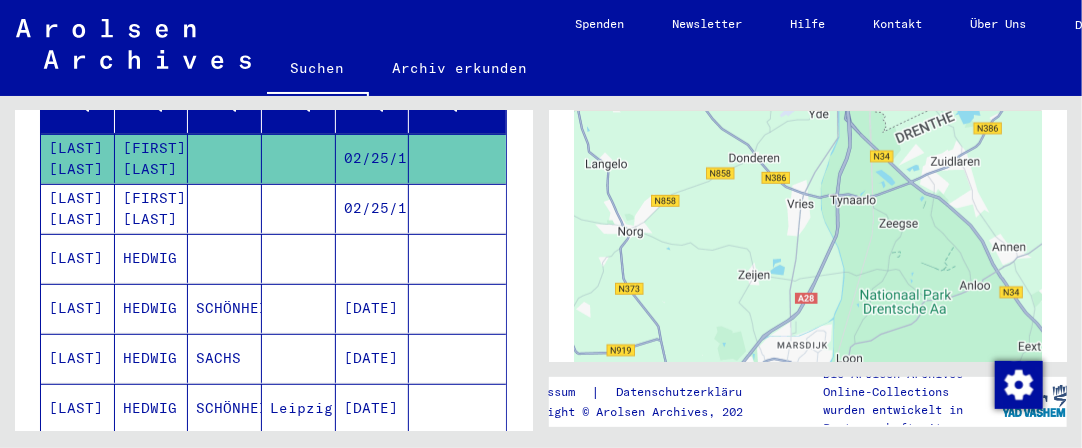 scroll, scrollTop: 600, scrollLeft: 0, axis: vertical 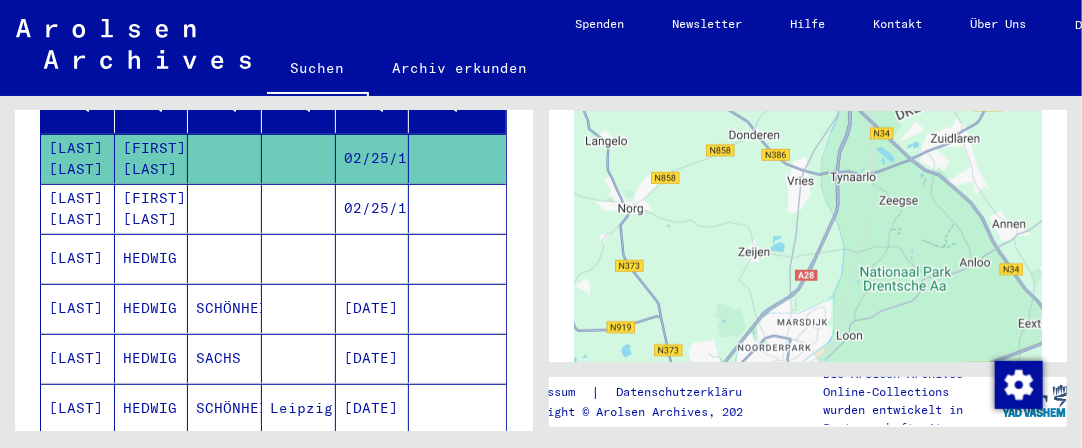 click on "[LAST]" at bounding box center [78, 308] 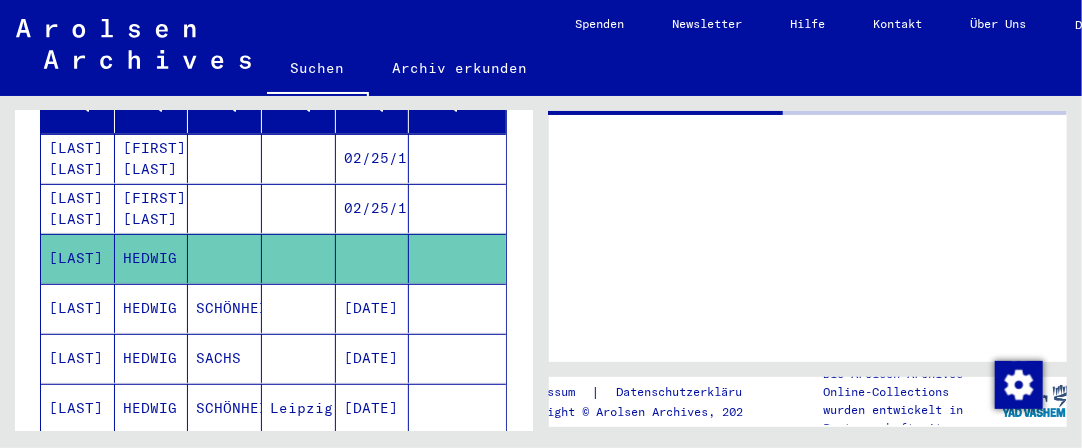 scroll, scrollTop: 0, scrollLeft: 0, axis: both 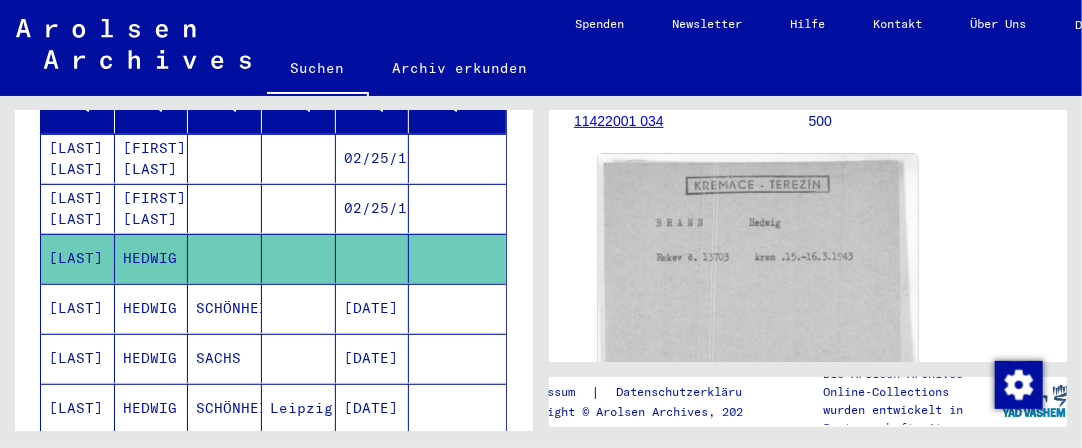 click 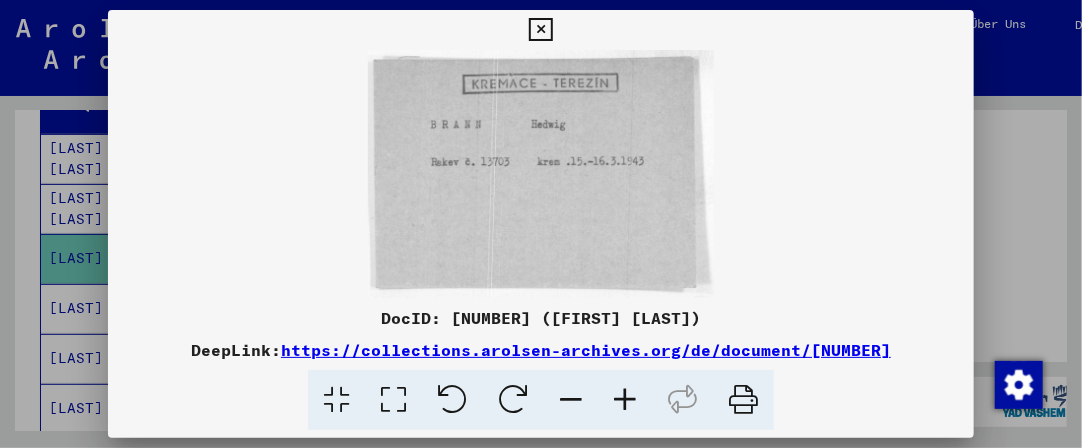 click at bounding box center (743, 400) 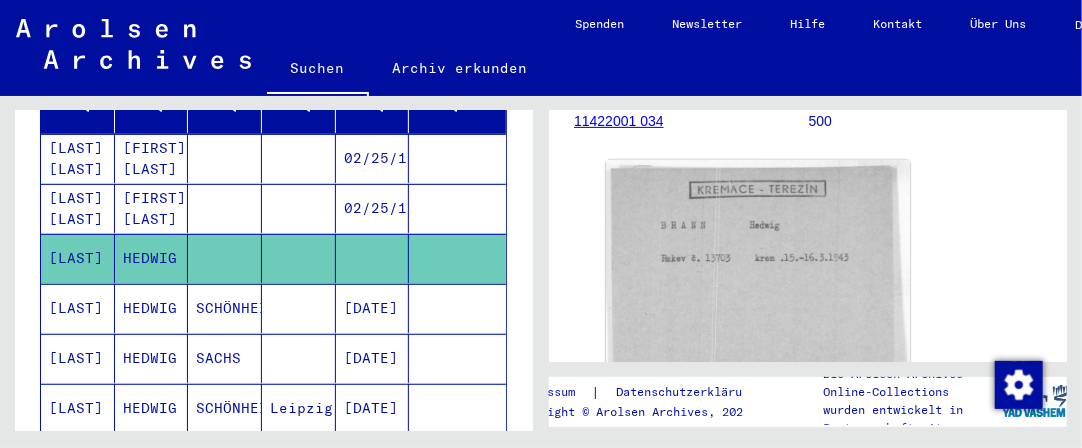 click on "[LAST] [LAST]" at bounding box center (78, 258) 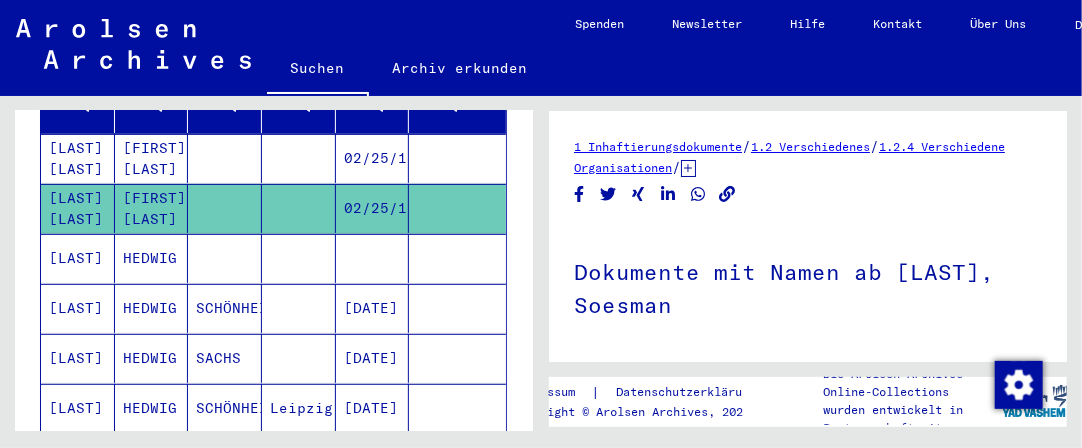 scroll, scrollTop: 0, scrollLeft: 0, axis: both 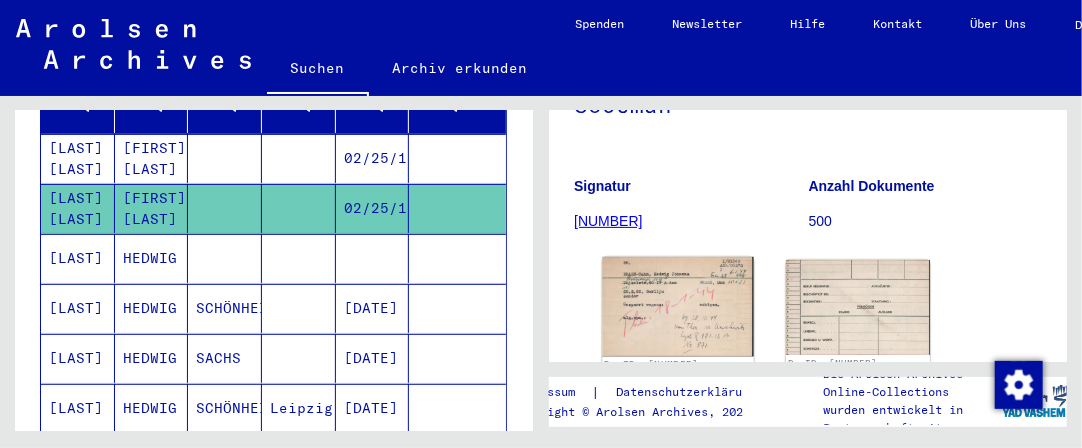 click 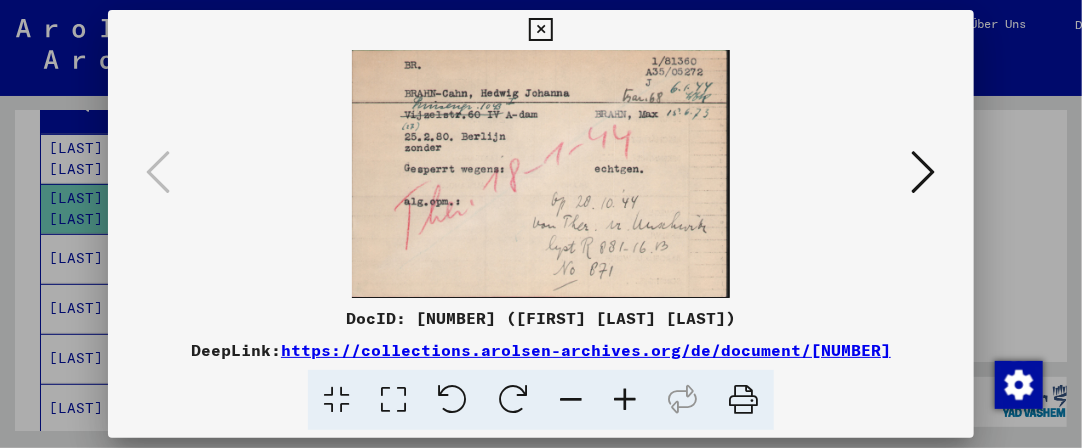 click at bounding box center [743, 400] 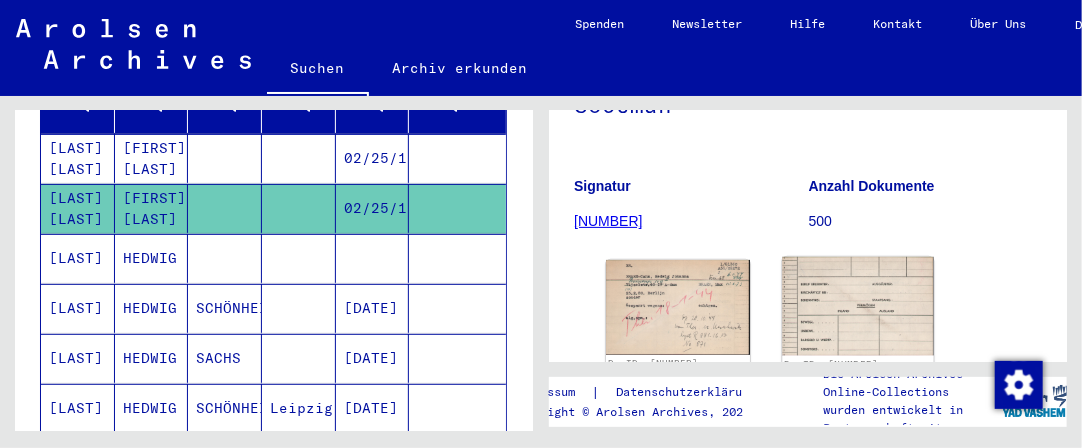 click 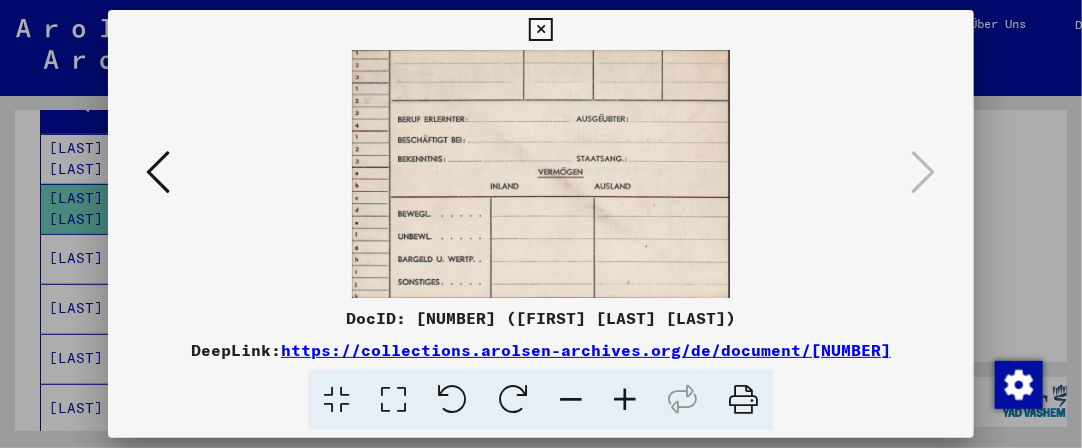 click at bounding box center (541, 174) 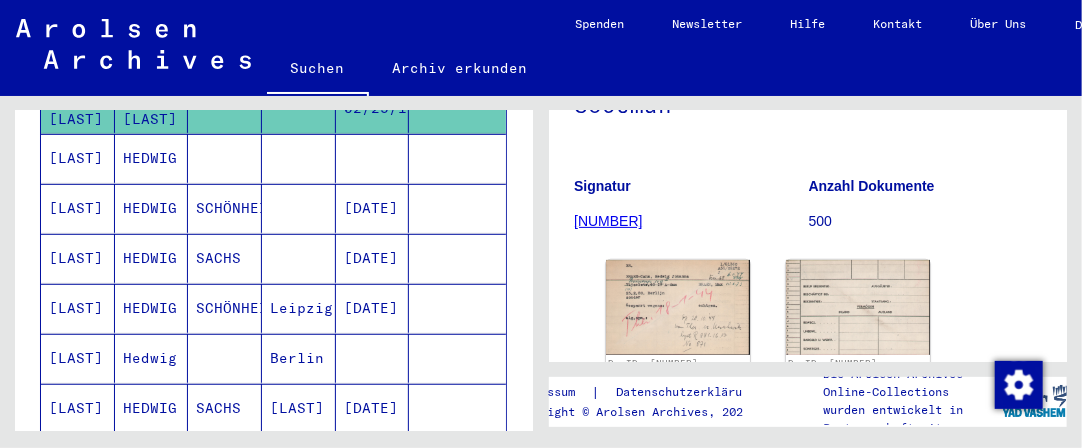 scroll, scrollTop: 678, scrollLeft: 0, axis: vertical 